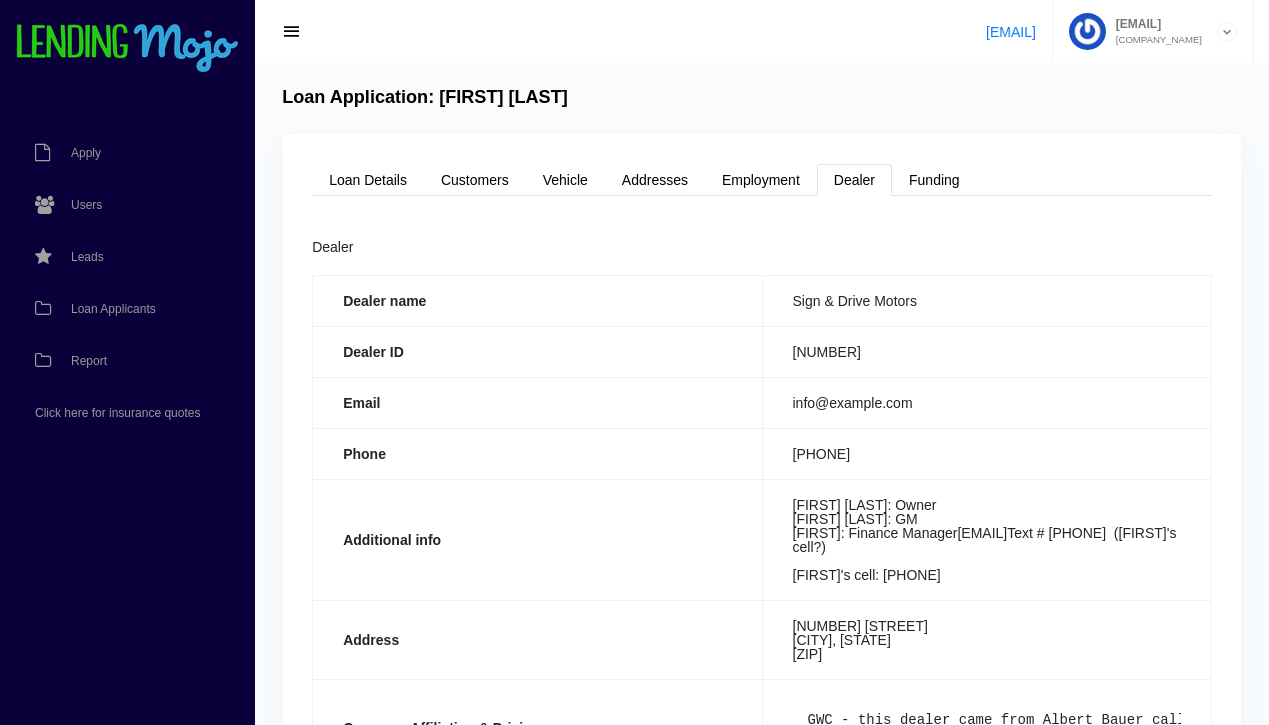 scroll, scrollTop: 0, scrollLeft: 0, axis: both 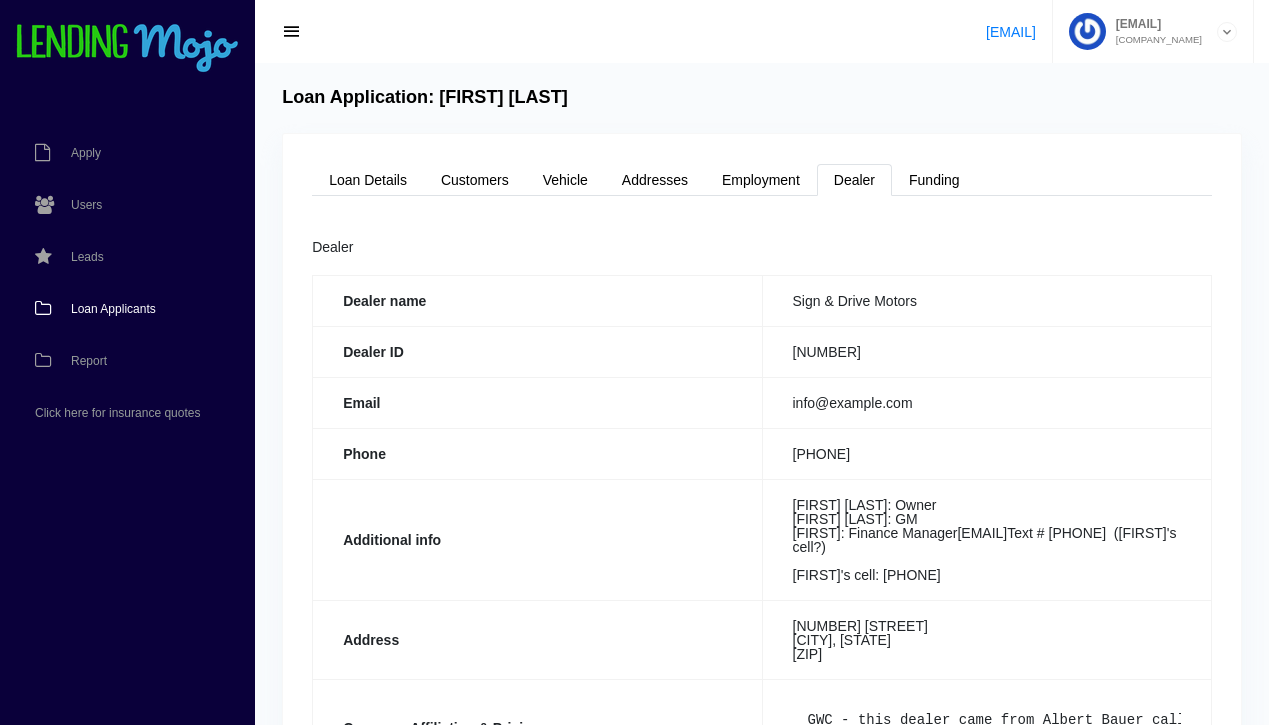 click on "Loan Applicants" at bounding box center [113, 309] 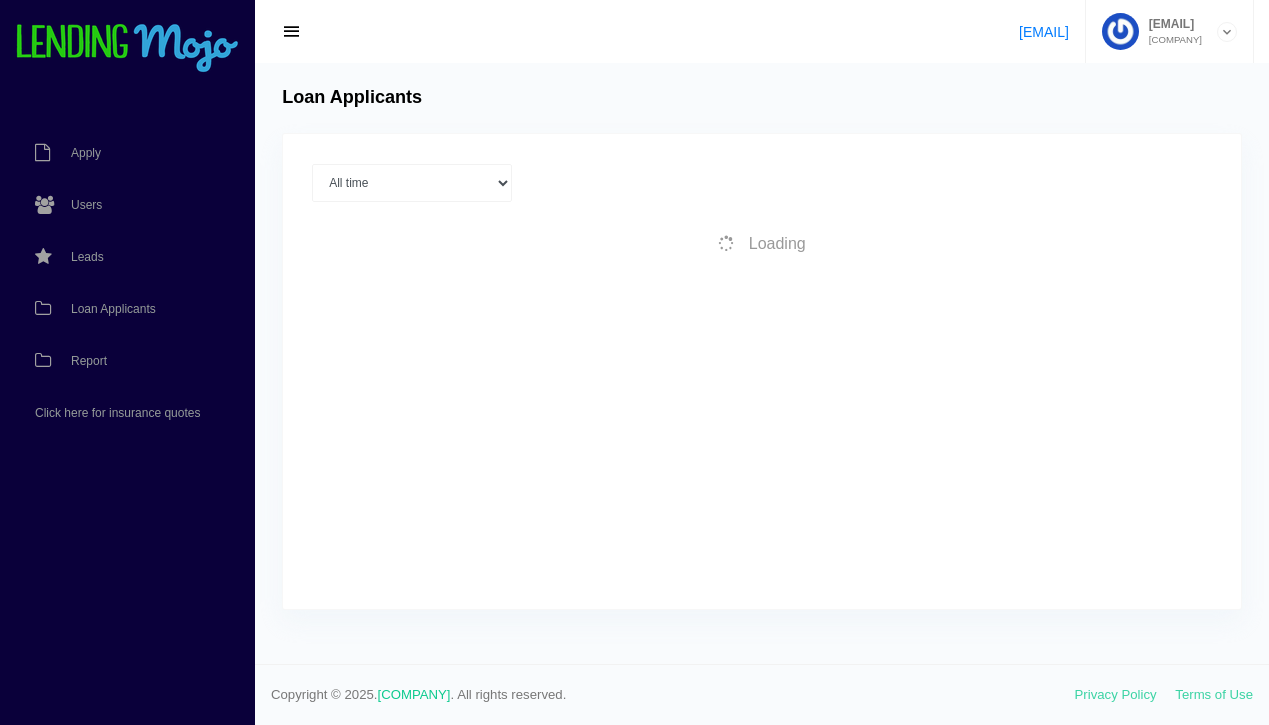 scroll, scrollTop: 0, scrollLeft: 0, axis: both 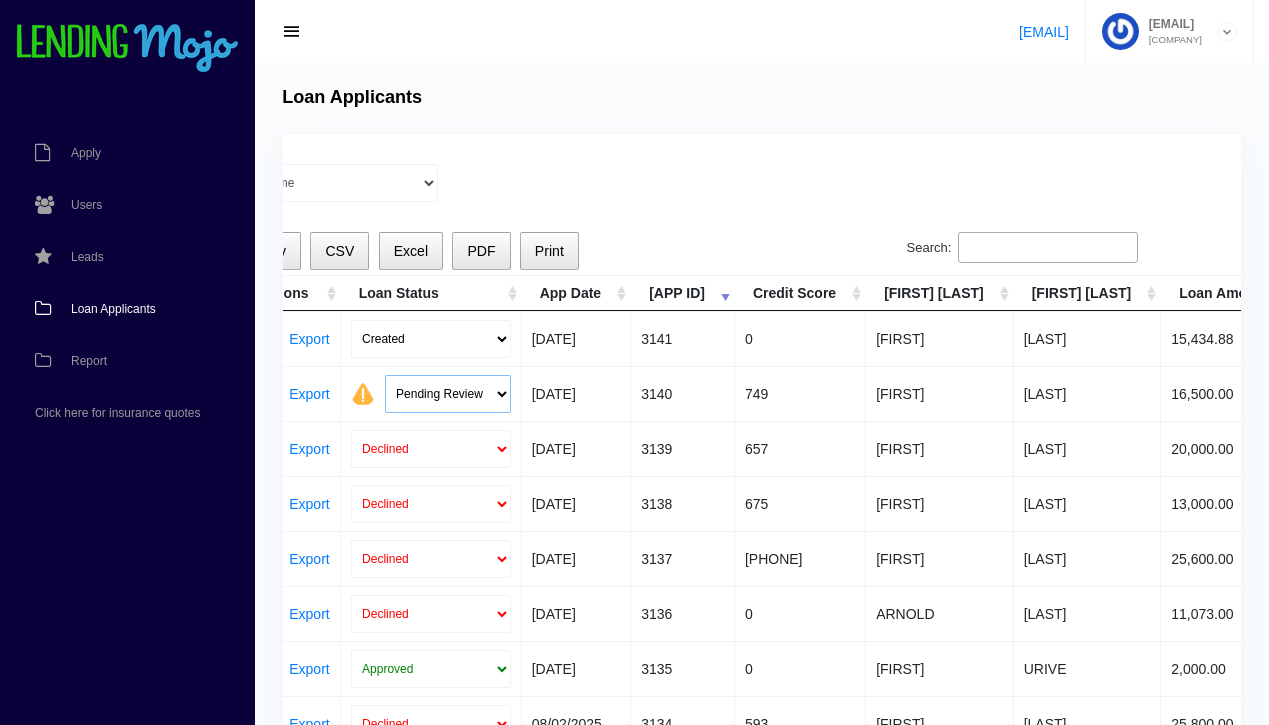 click on "Pending Review Approve Decline Unqualified" at bounding box center [448, 394] 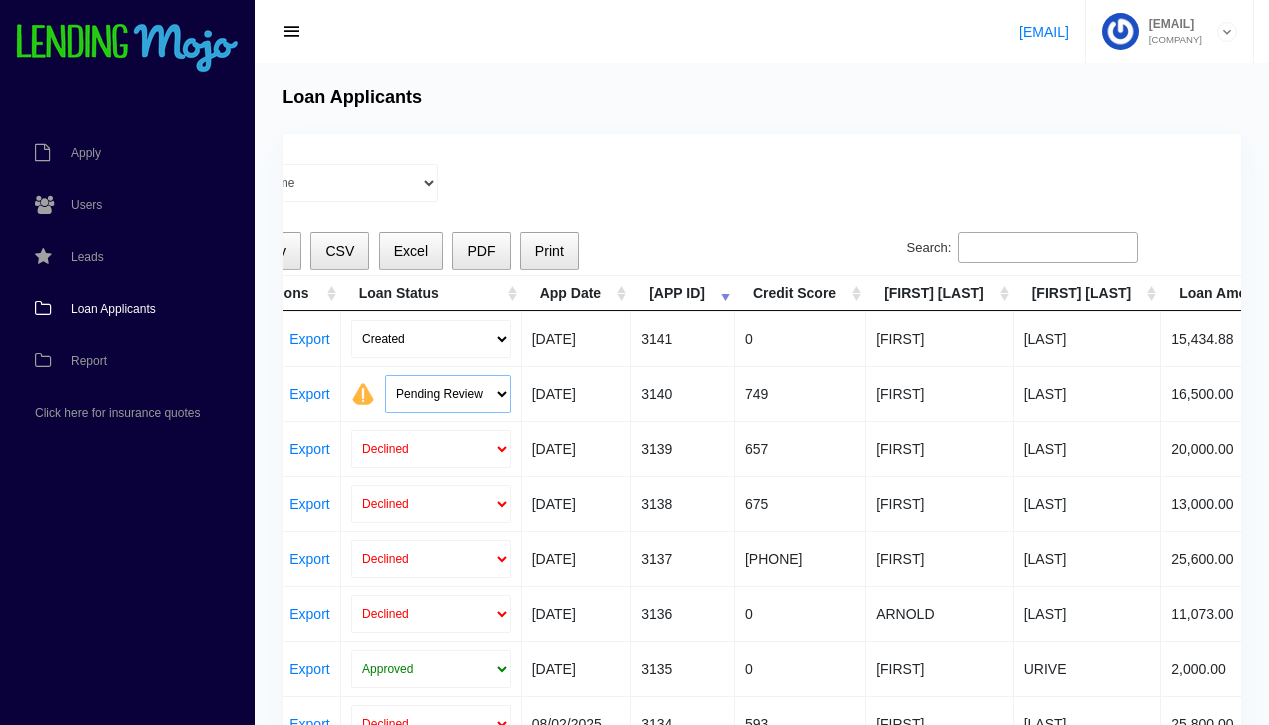 select on "approved" 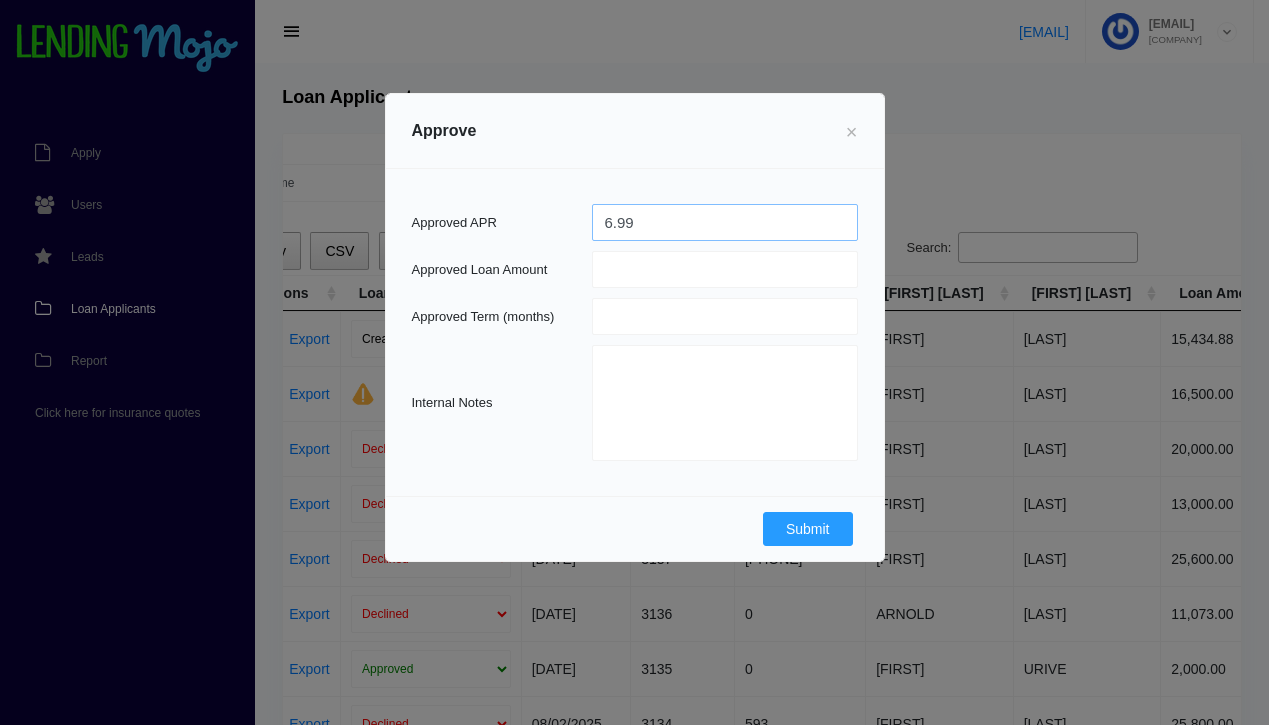 type on "6.99" 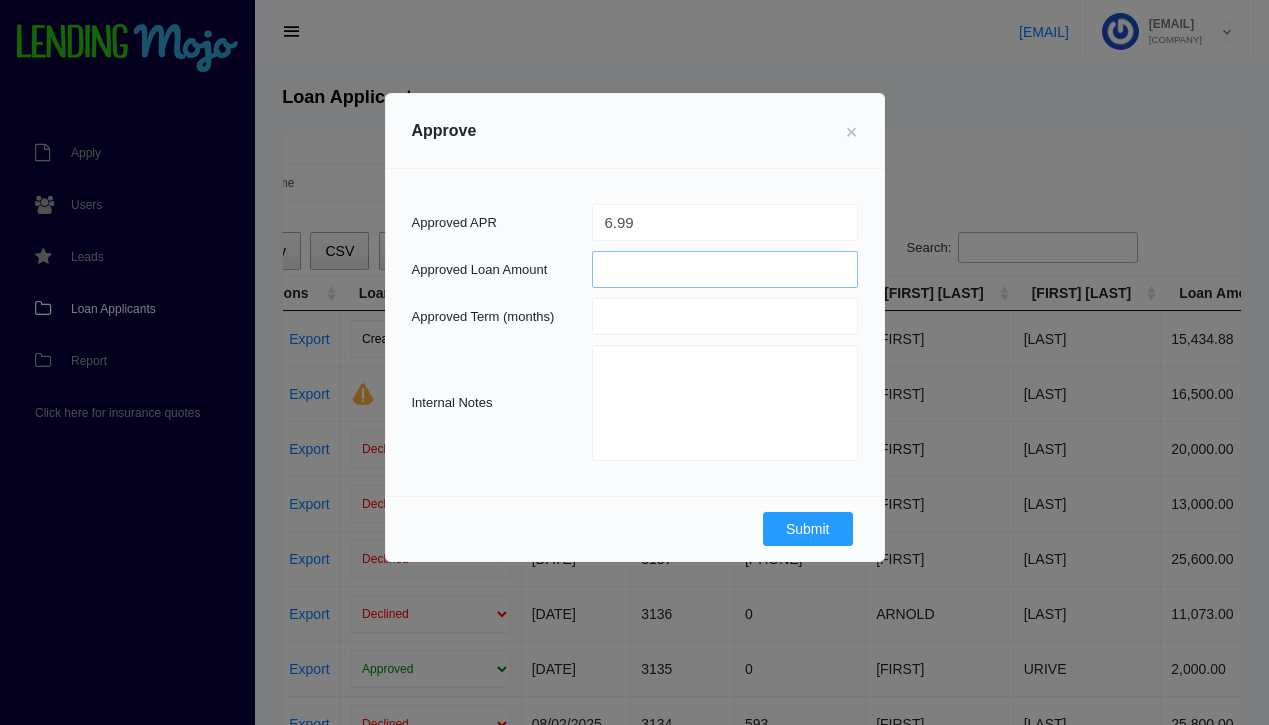 click at bounding box center (725, 269) 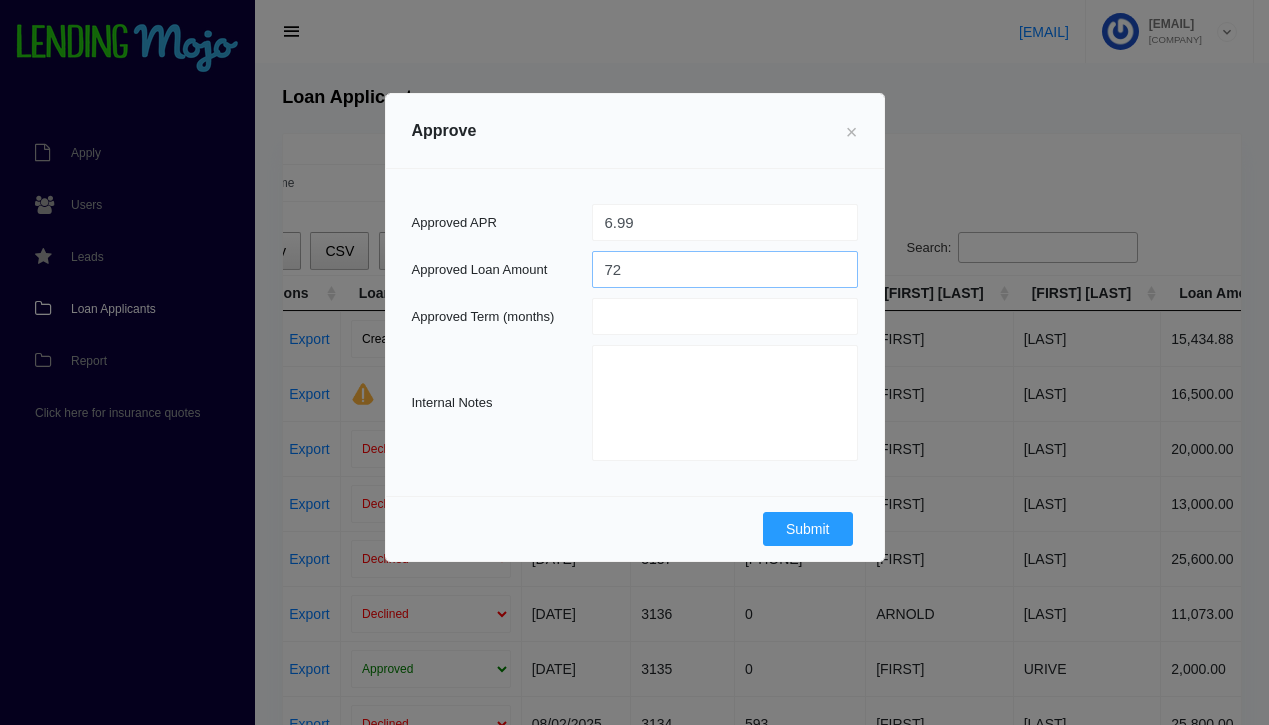 type on "7" 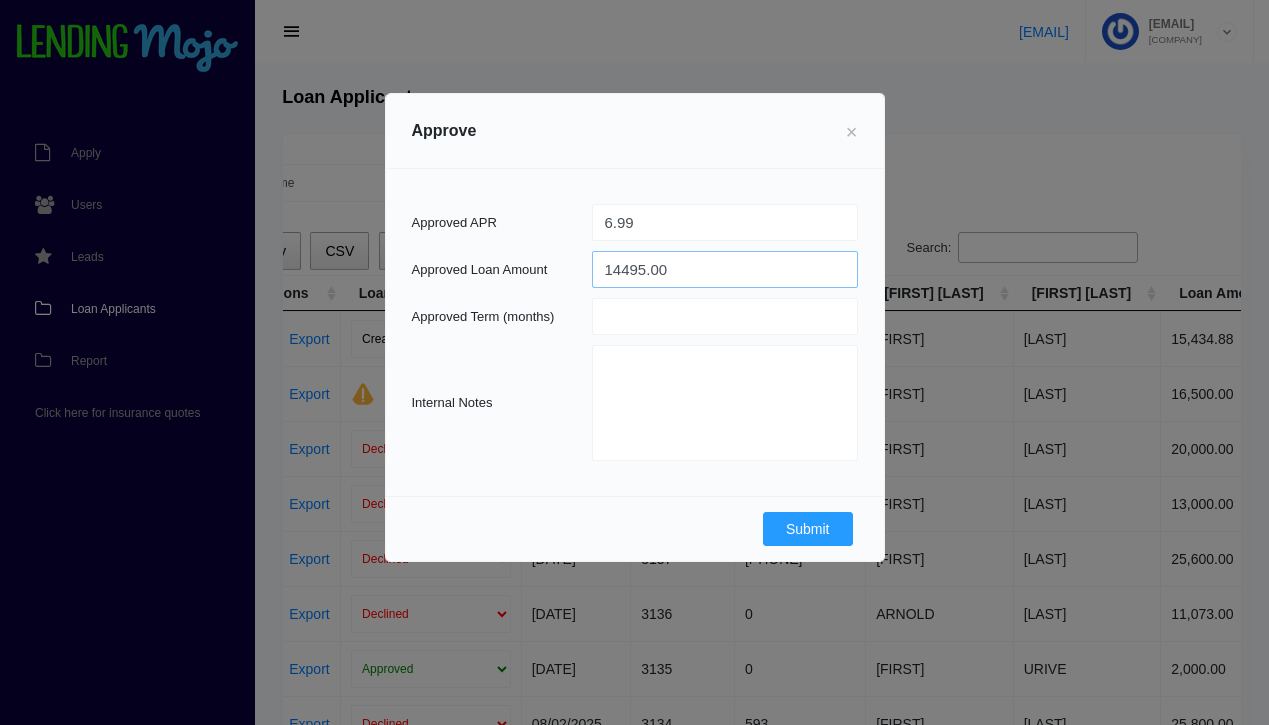 type on "14495.00" 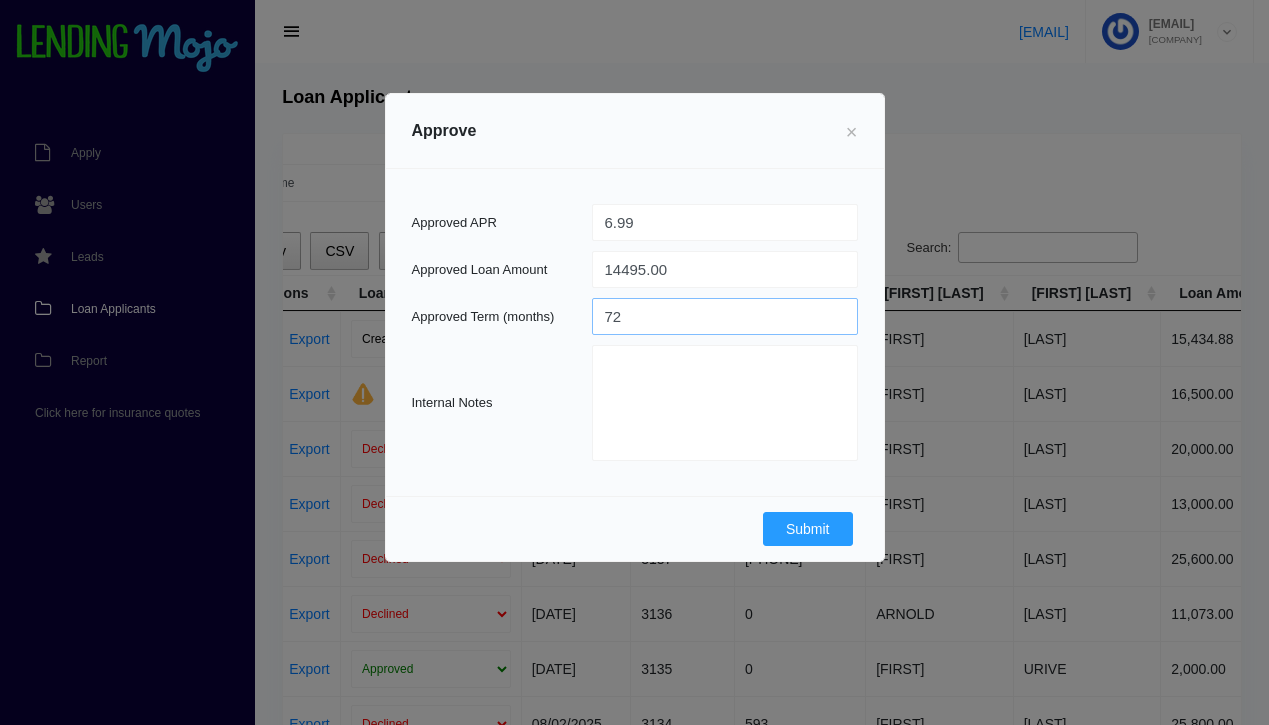 type on "72" 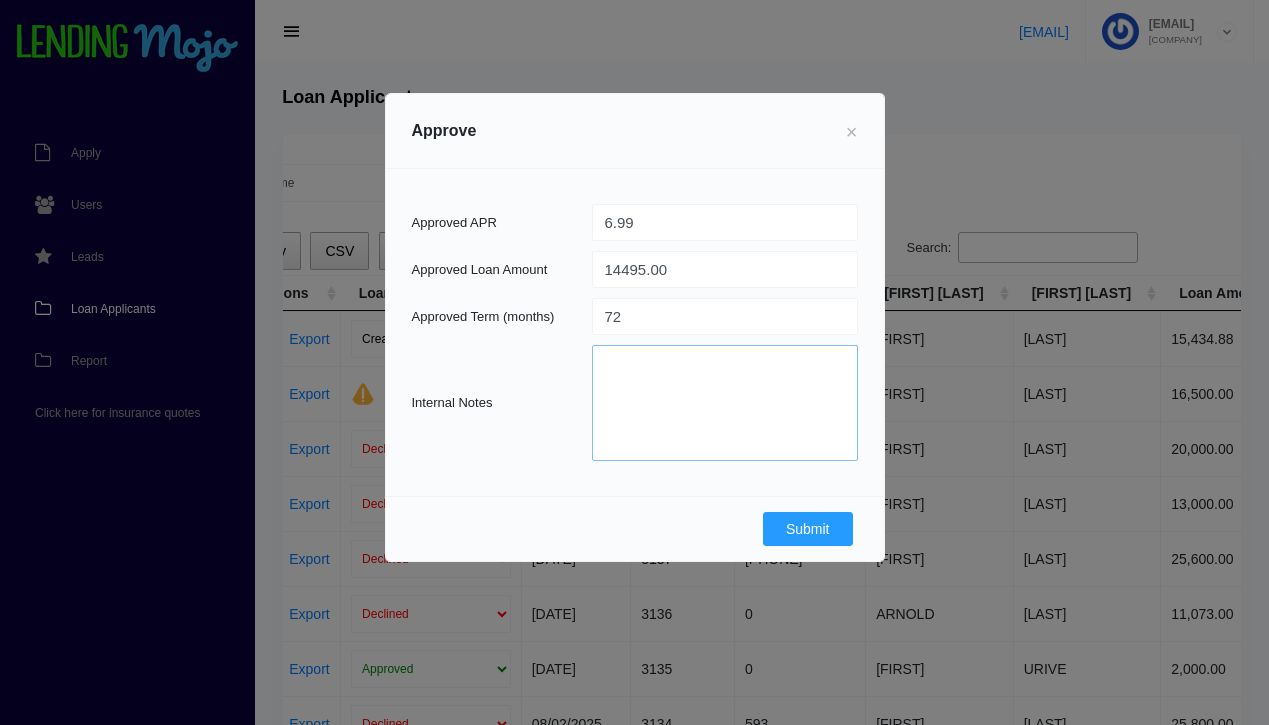 click at bounding box center [725, 403] 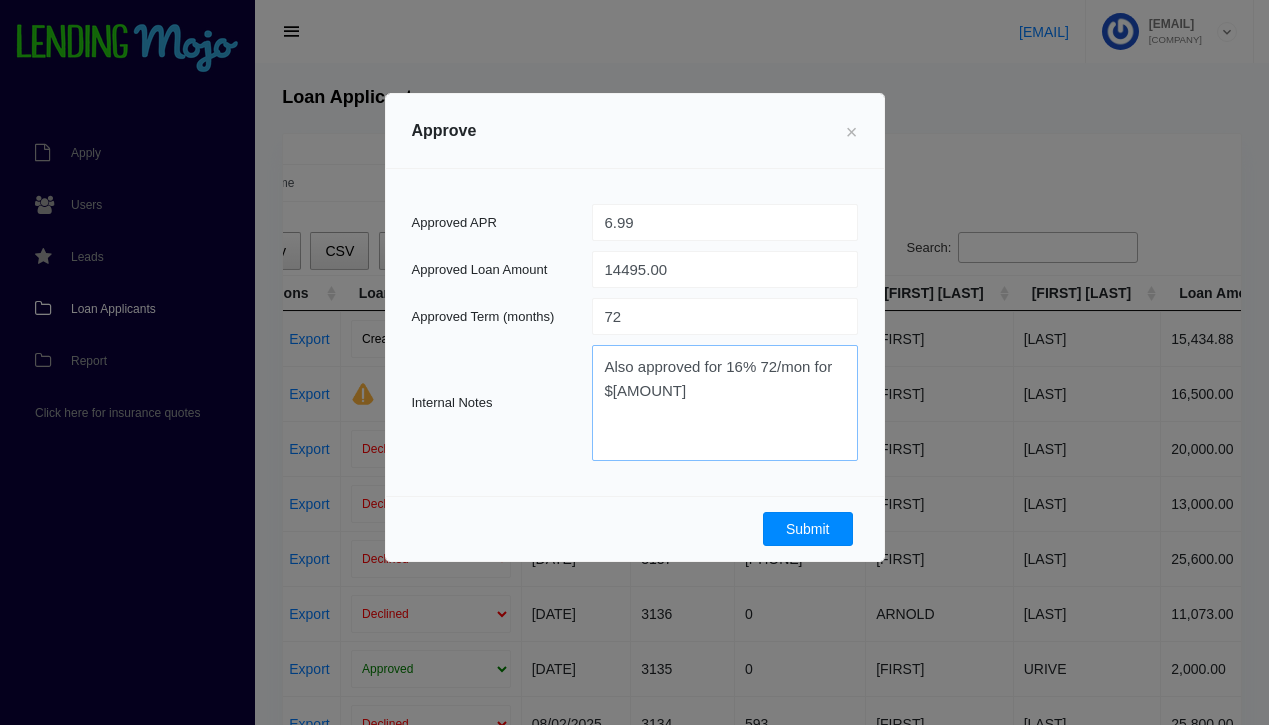 type on "Also approved for 16% 72/mon for $16500.00" 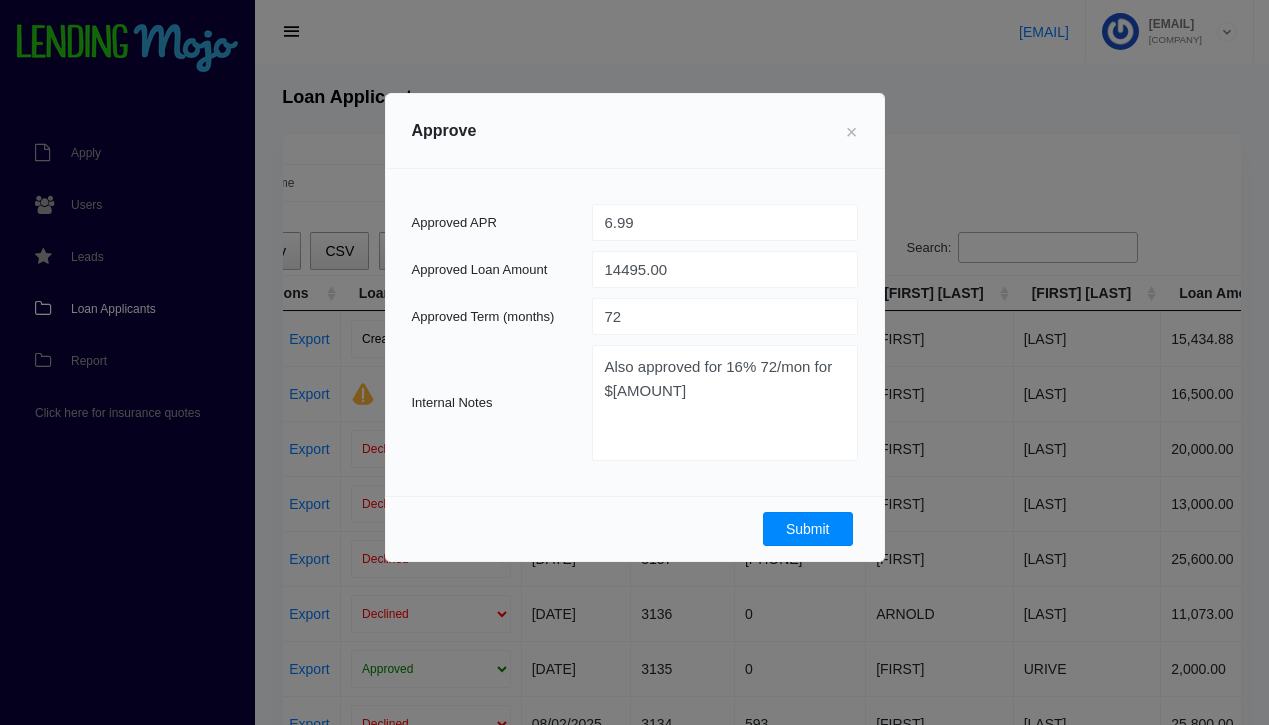 click on "Submit" at bounding box center (808, 529) 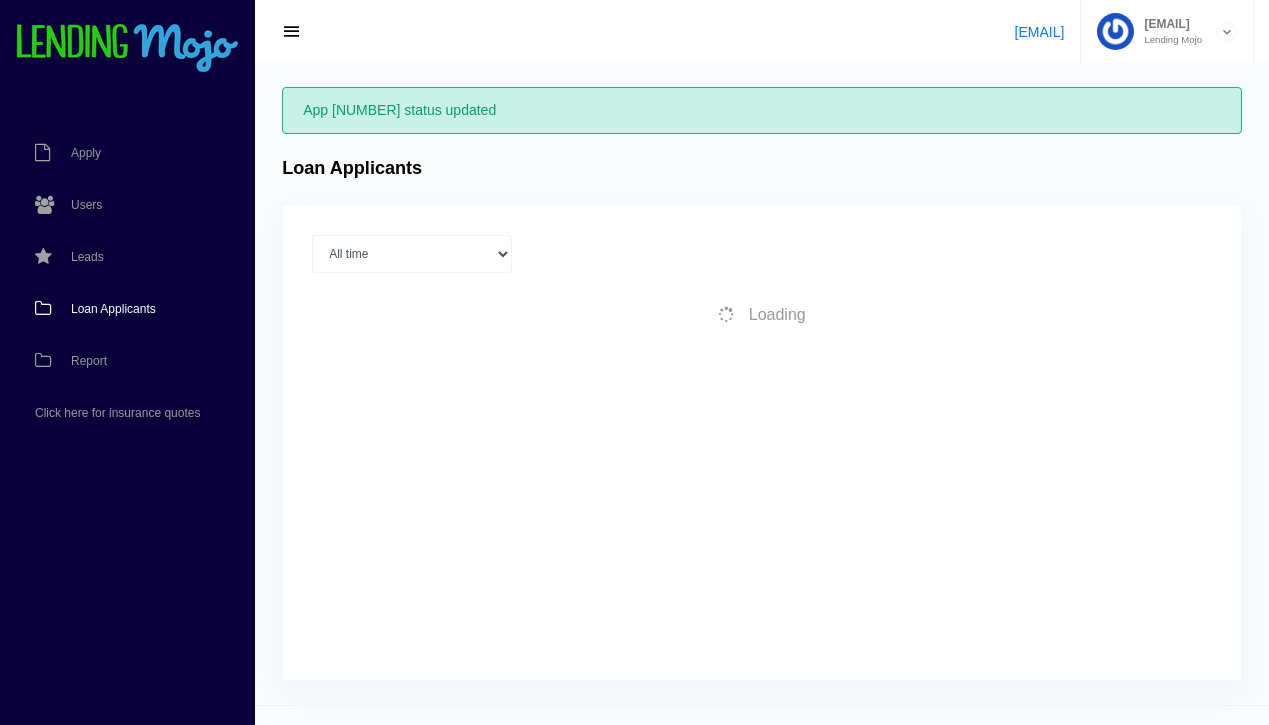 scroll, scrollTop: 0, scrollLeft: 0, axis: both 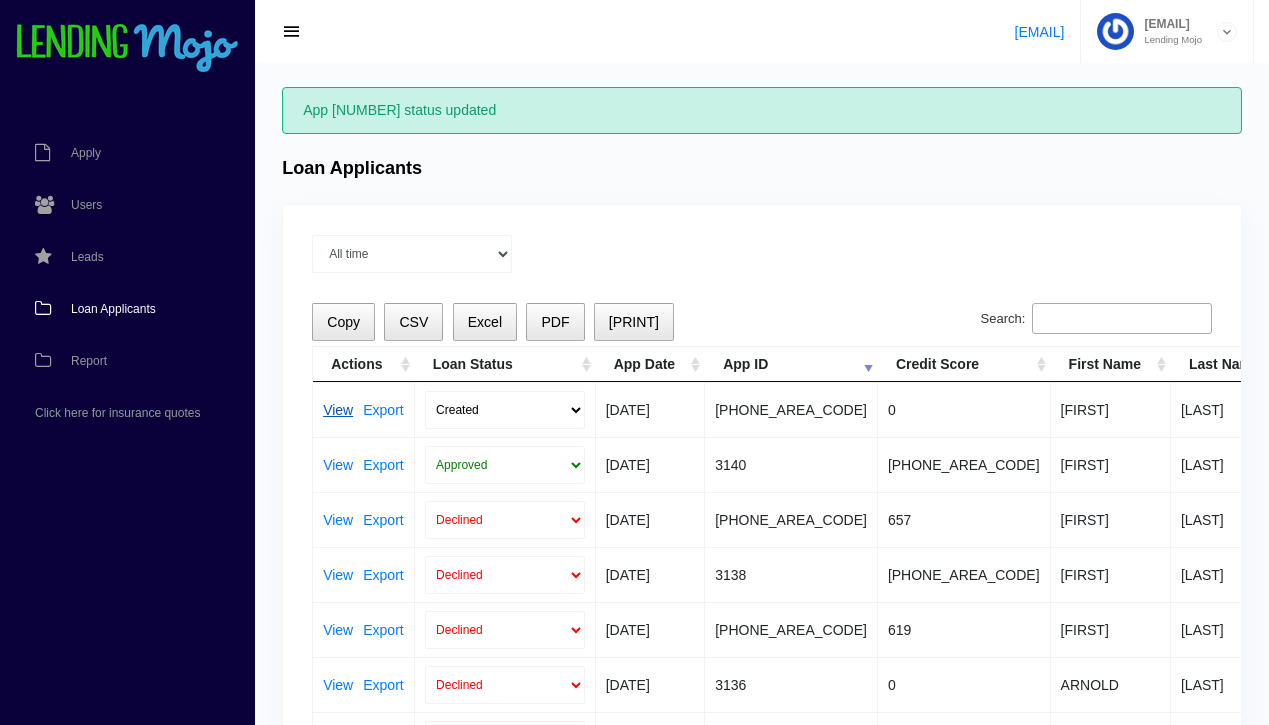 click on "View" at bounding box center (338, 410) 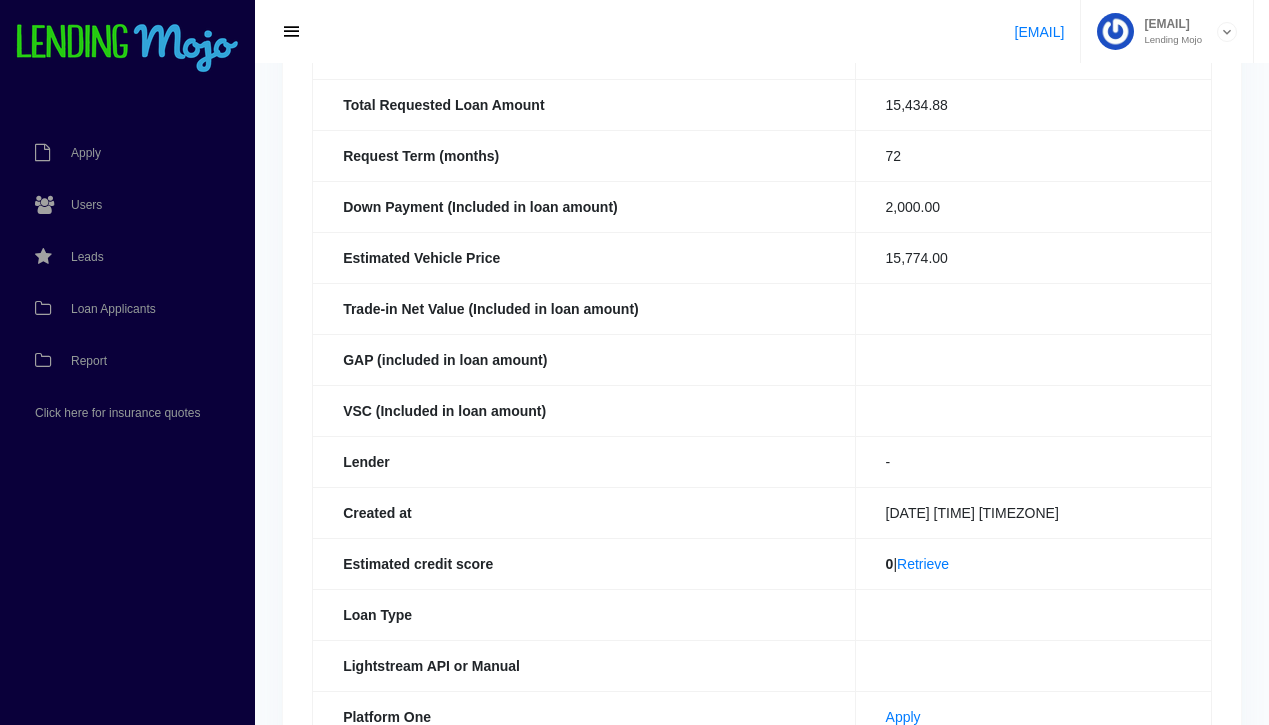 scroll, scrollTop: 261, scrollLeft: 0, axis: vertical 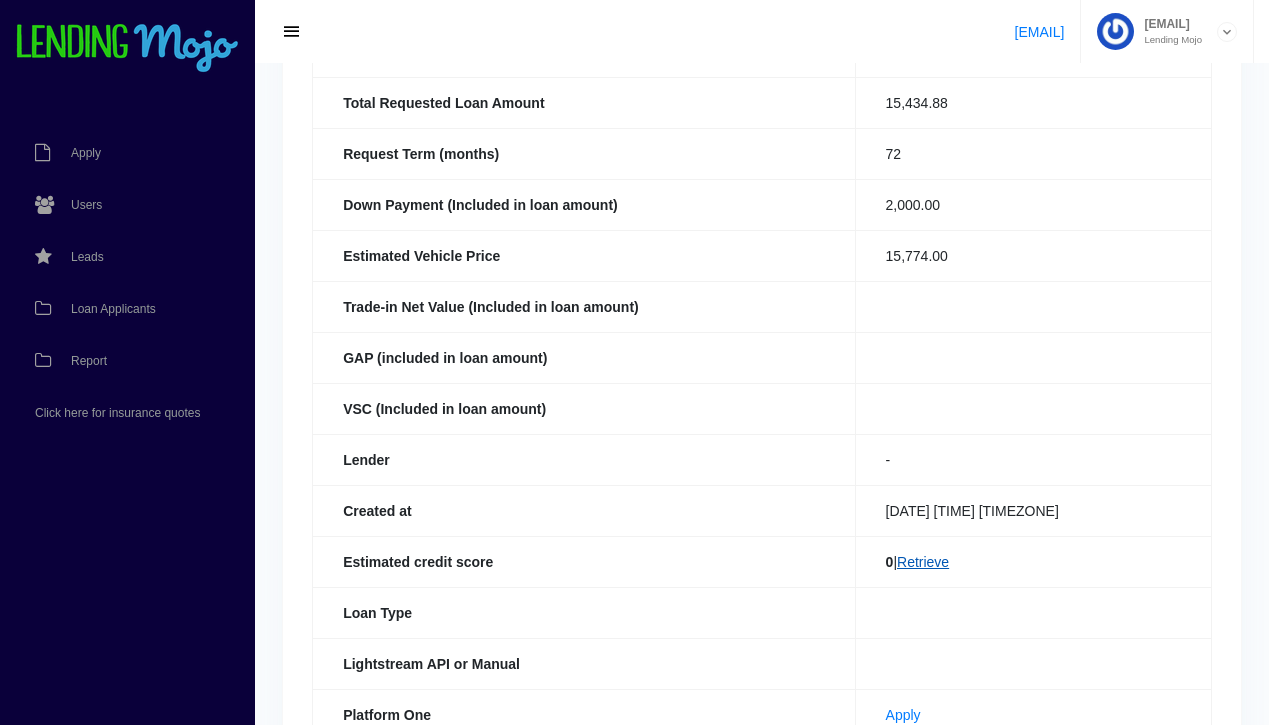 click on "Retrieve" at bounding box center (923, 562) 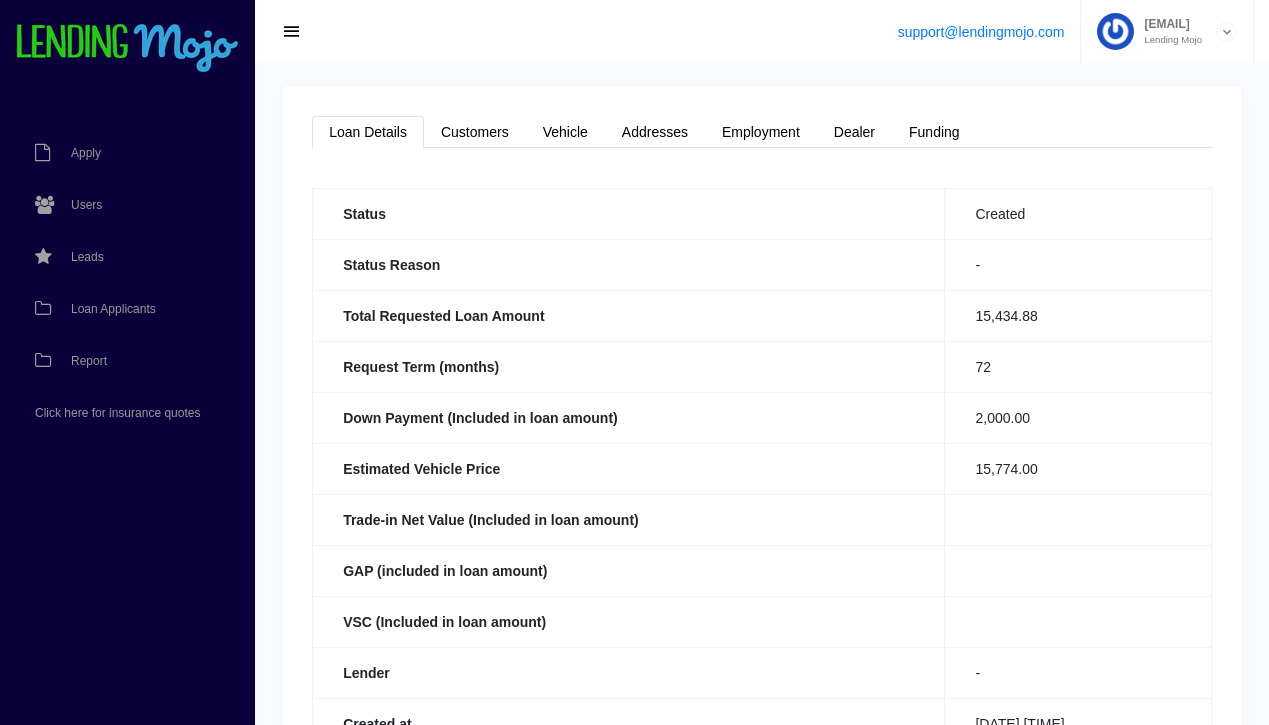 scroll, scrollTop: 0, scrollLeft: 0, axis: both 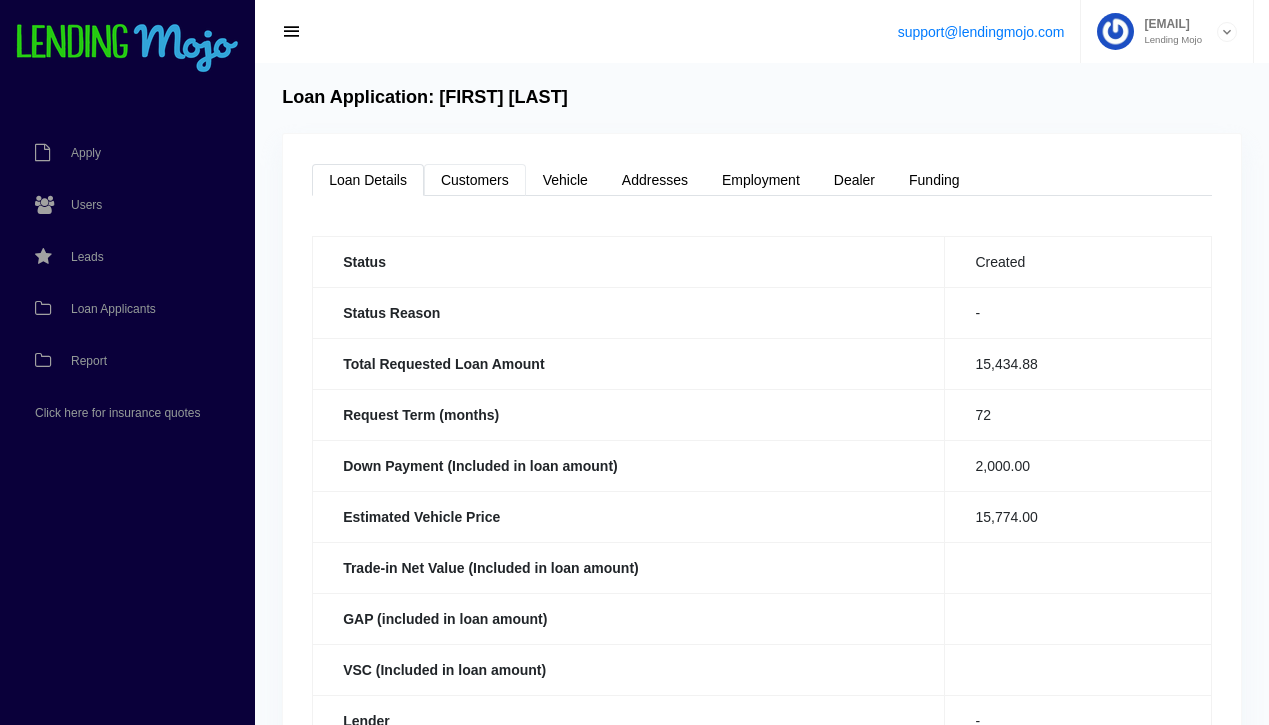 click on "Customers" at bounding box center [475, 180] 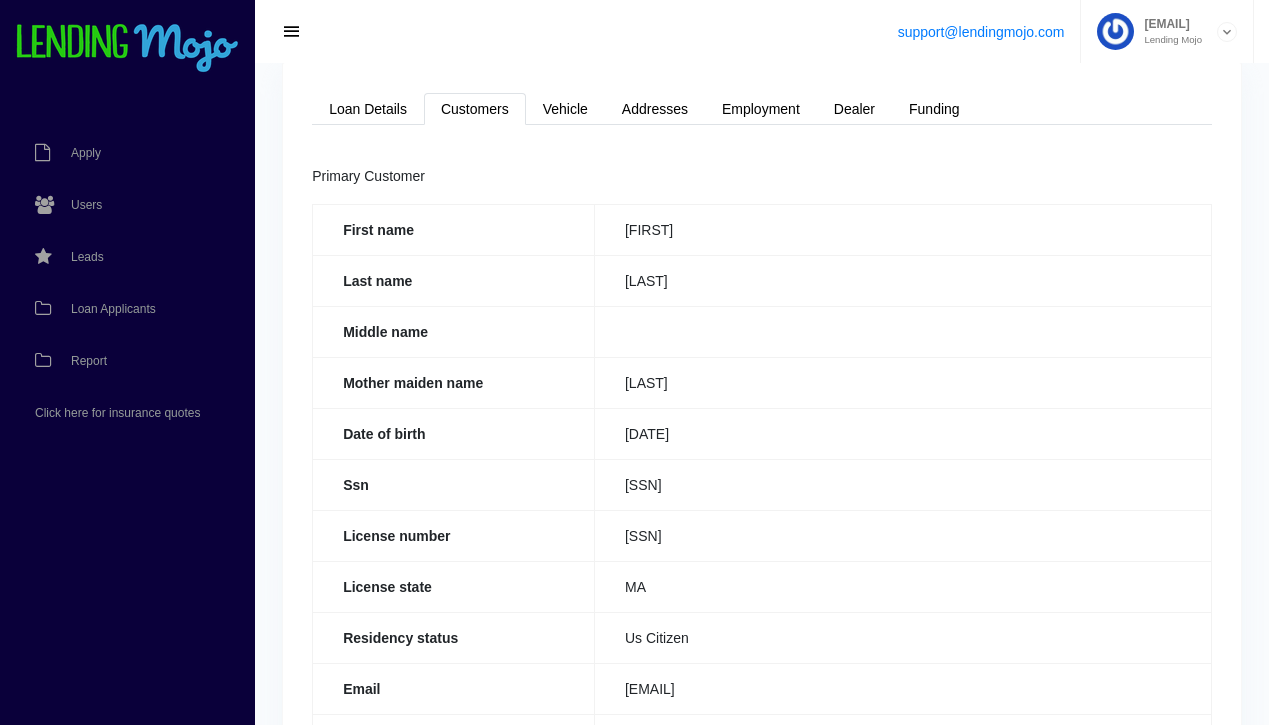scroll, scrollTop: 0, scrollLeft: 0, axis: both 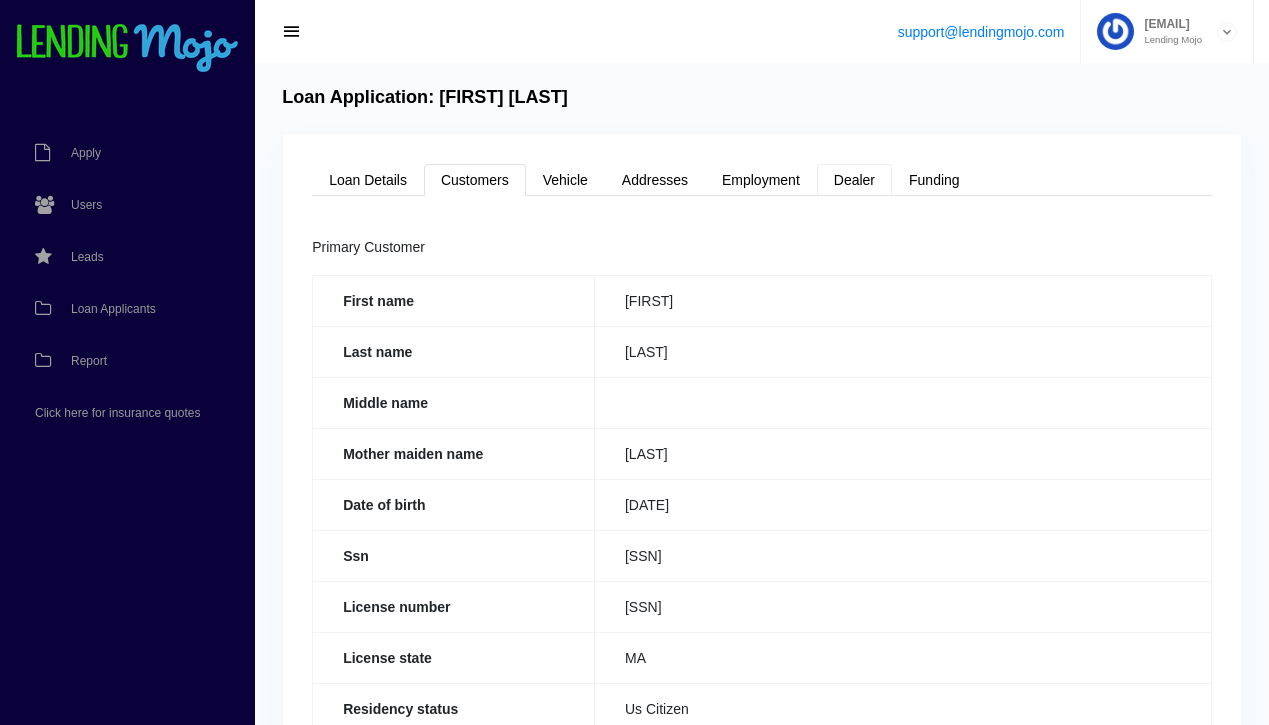 click on "Dealer" at bounding box center (854, 180) 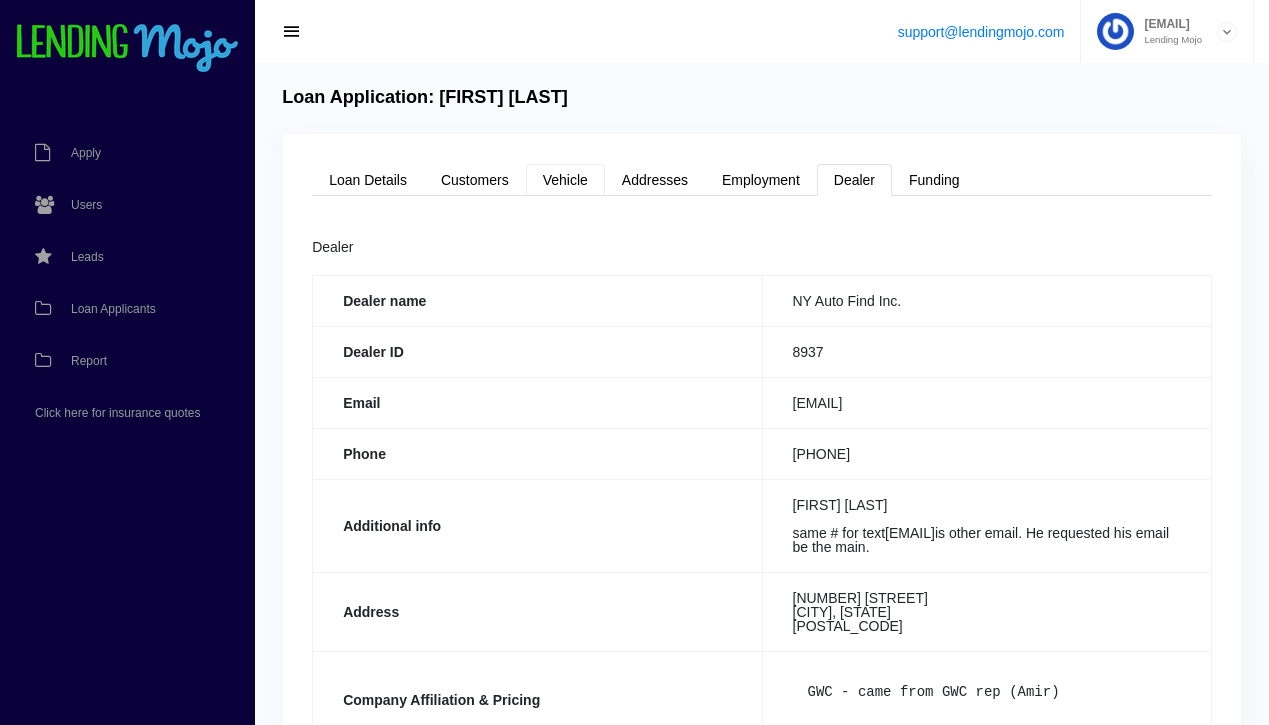click on "Vehicle" at bounding box center [565, 180] 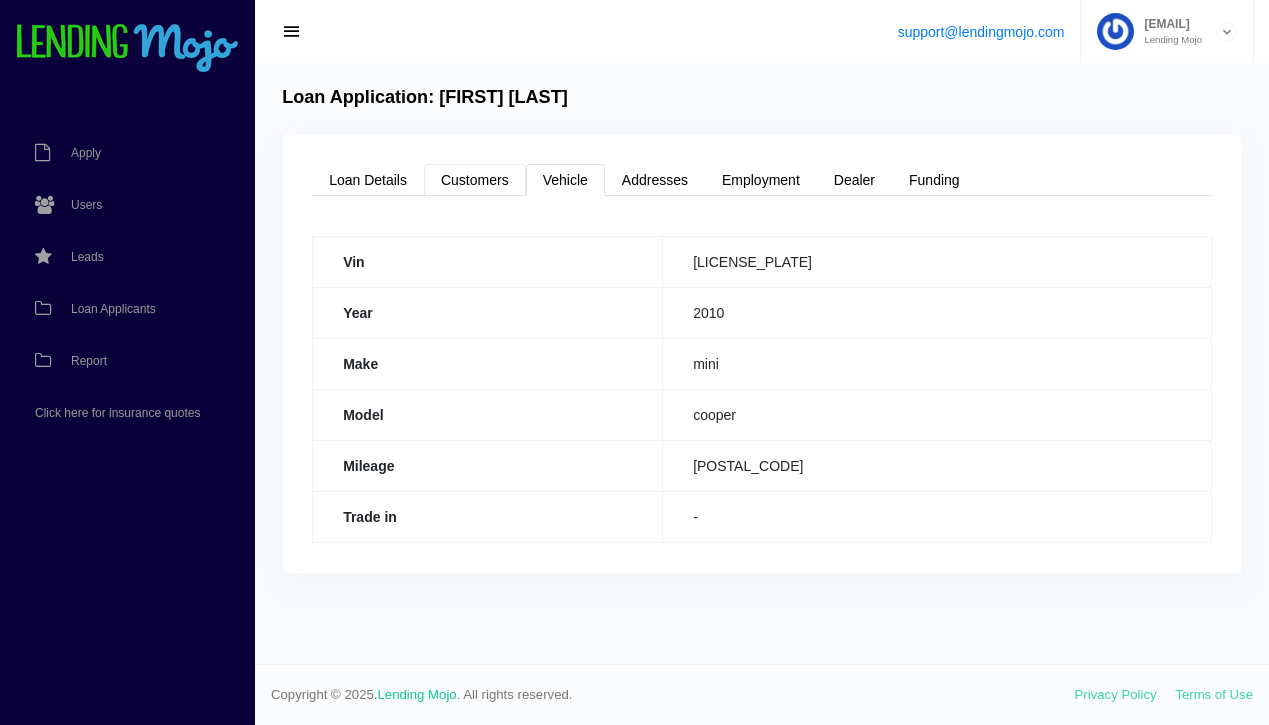 click on "Customers" at bounding box center (475, 180) 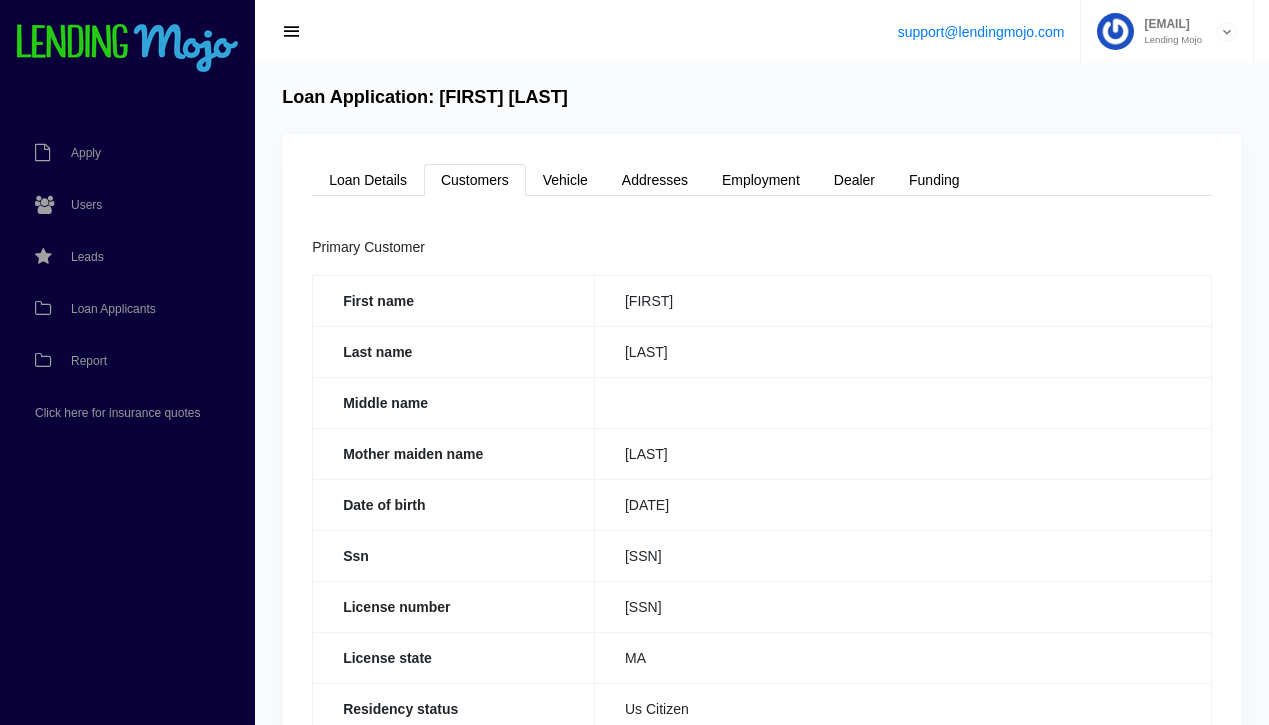drag, startPoint x: 710, startPoint y: 555, endPoint x: 620, endPoint y: 556, distance: 90.005554 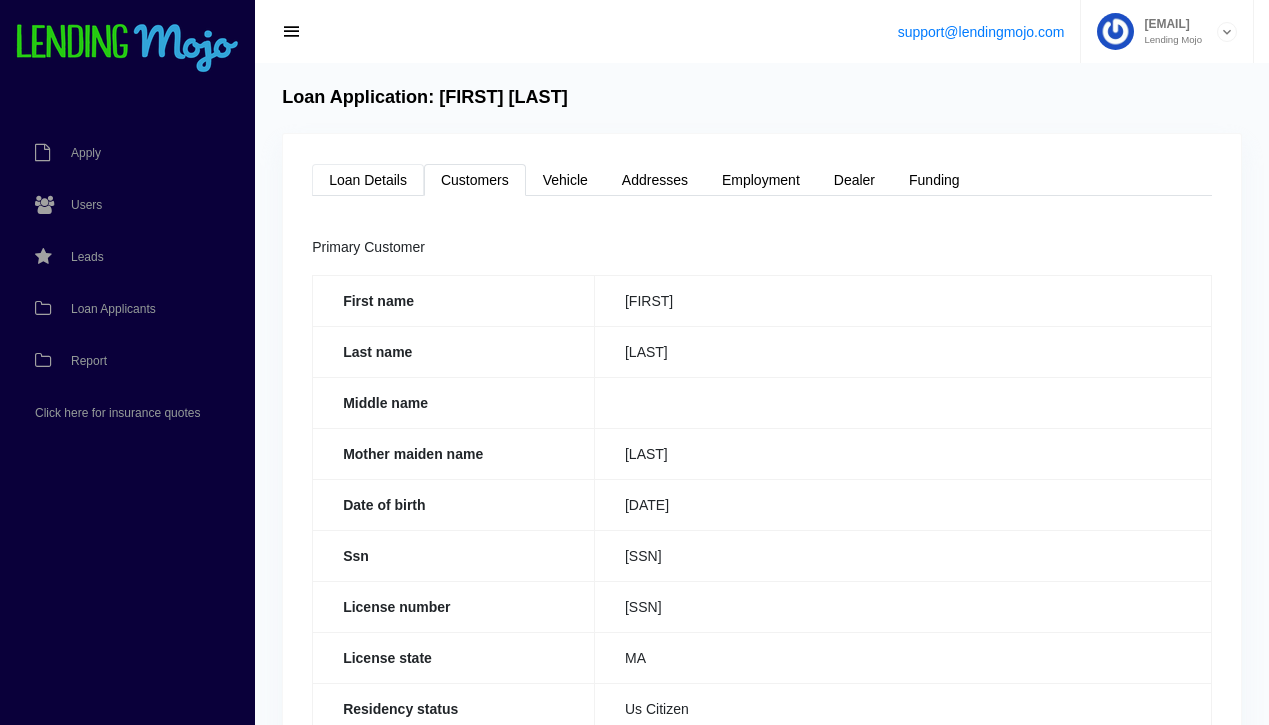 click on "Loan Details" at bounding box center (368, 180) 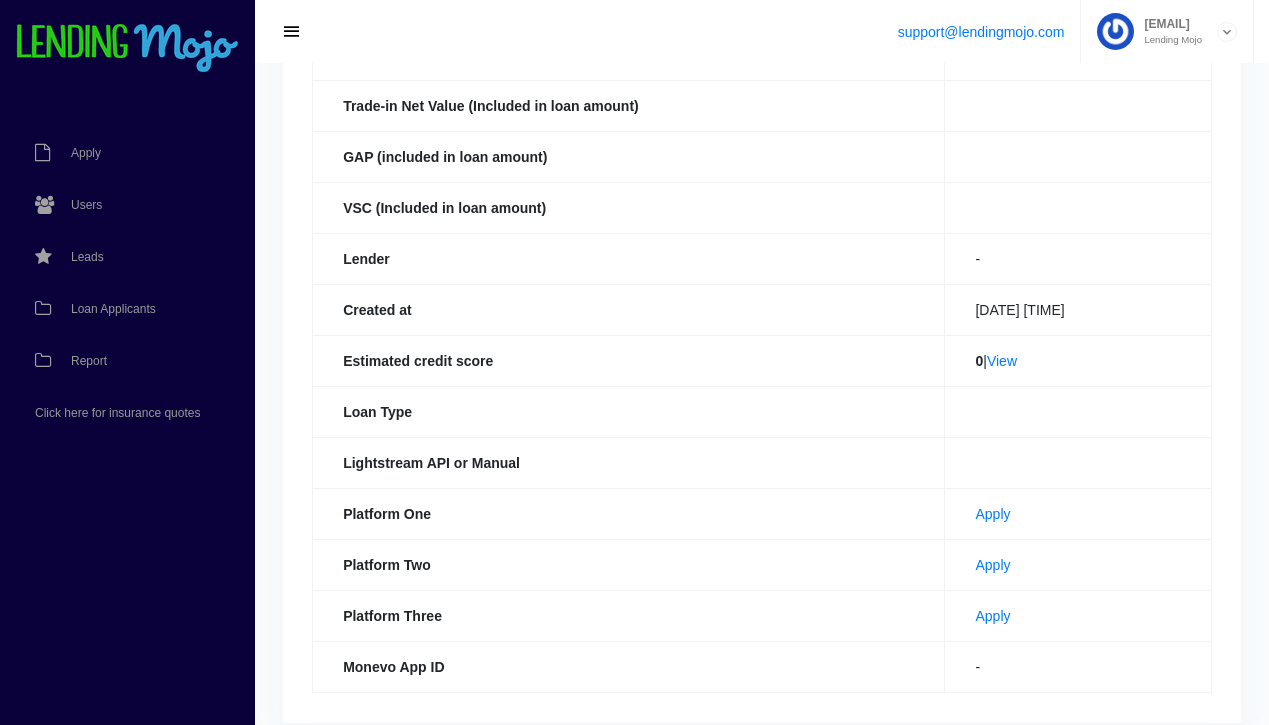 scroll, scrollTop: 545, scrollLeft: 0, axis: vertical 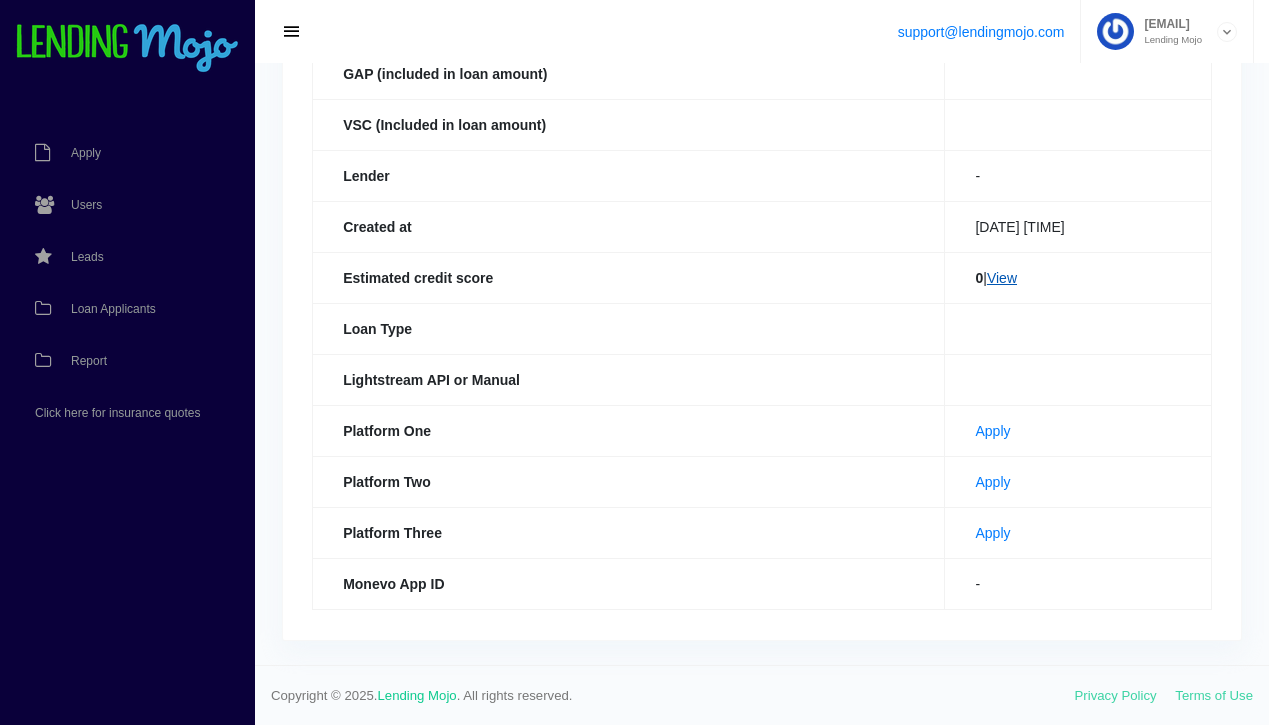 click on "View" at bounding box center (1002, 278) 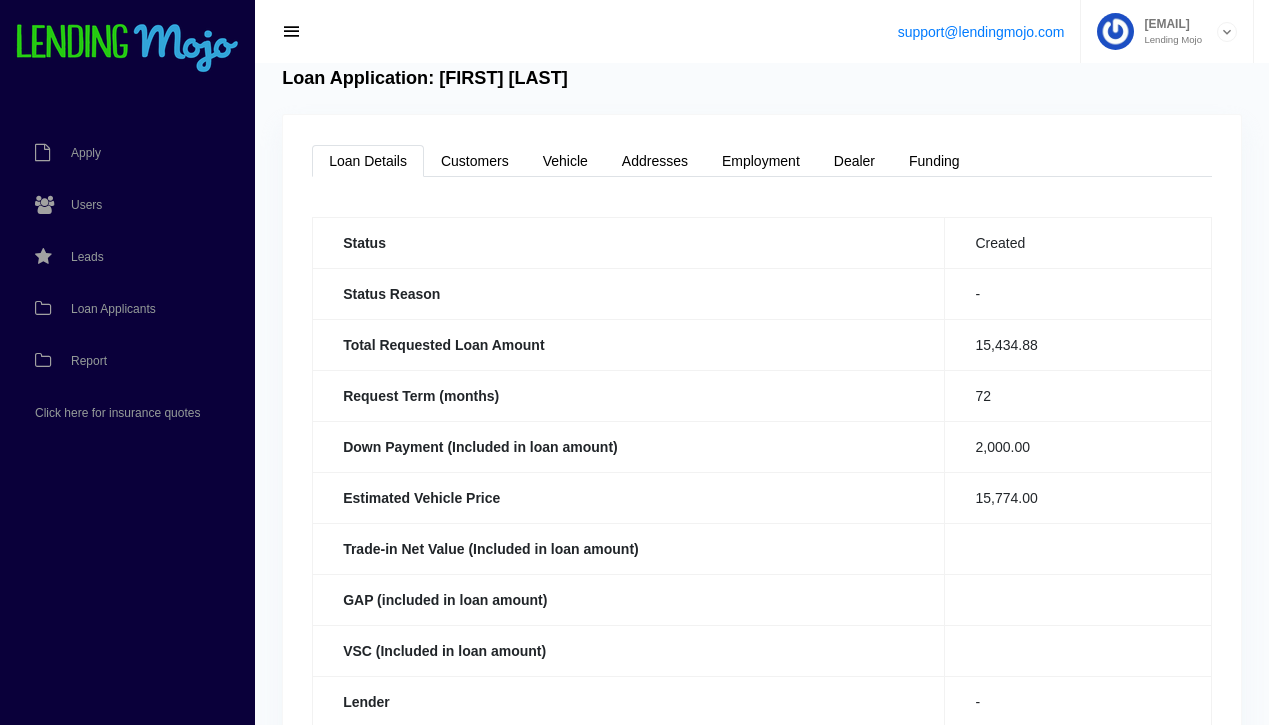 scroll, scrollTop: 0, scrollLeft: 0, axis: both 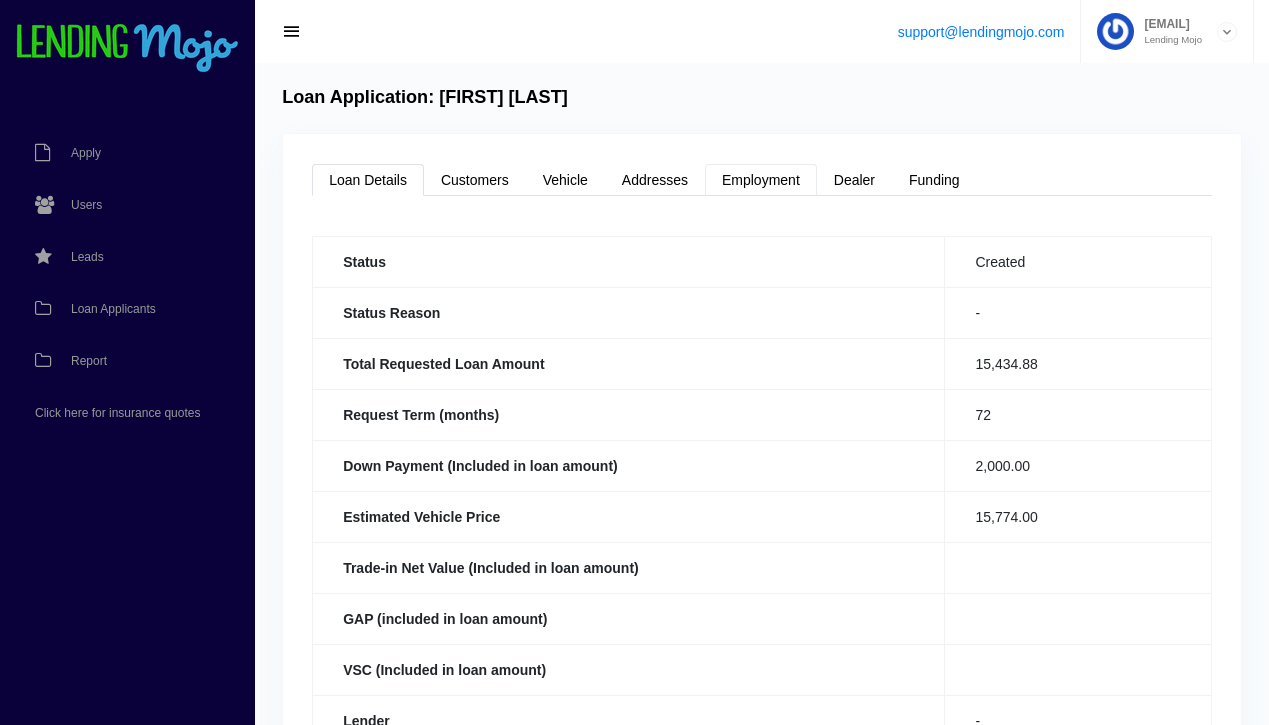 click on "Employment" at bounding box center (761, 180) 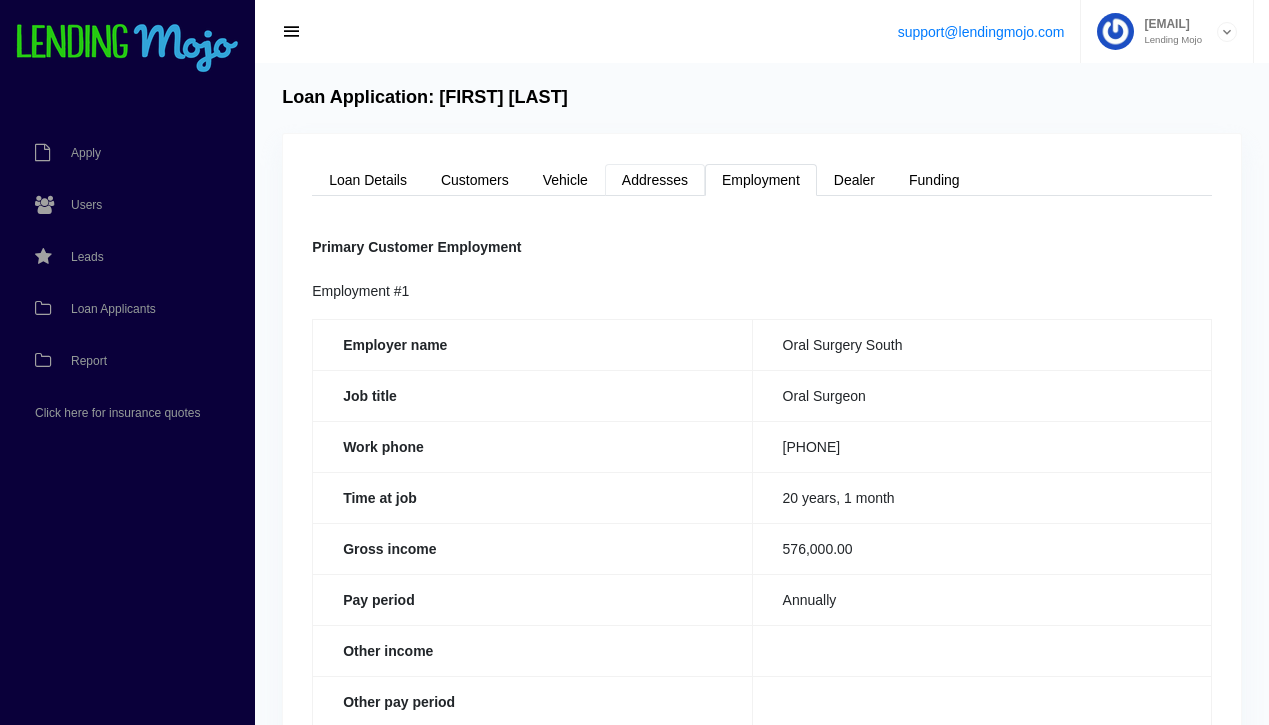 click on "Addresses" at bounding box center (655, 180) 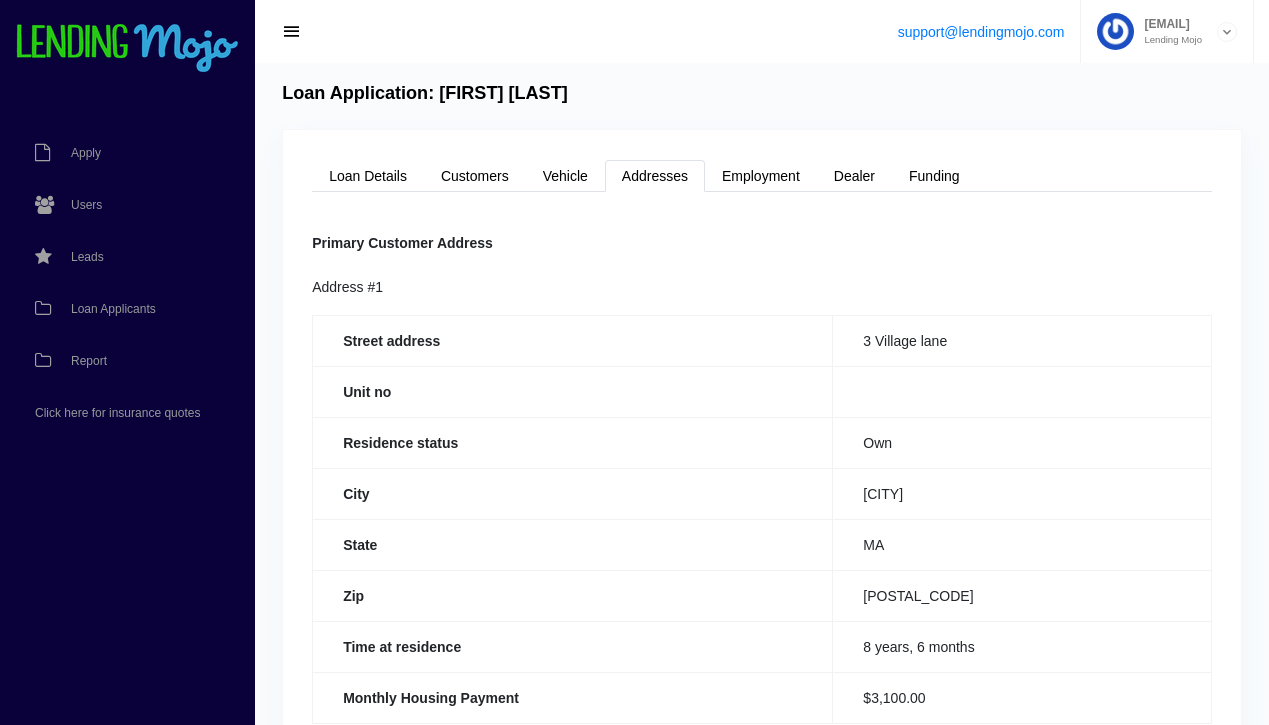 scroll, scrollTop: 0, scrollLeft: 0, axis: both 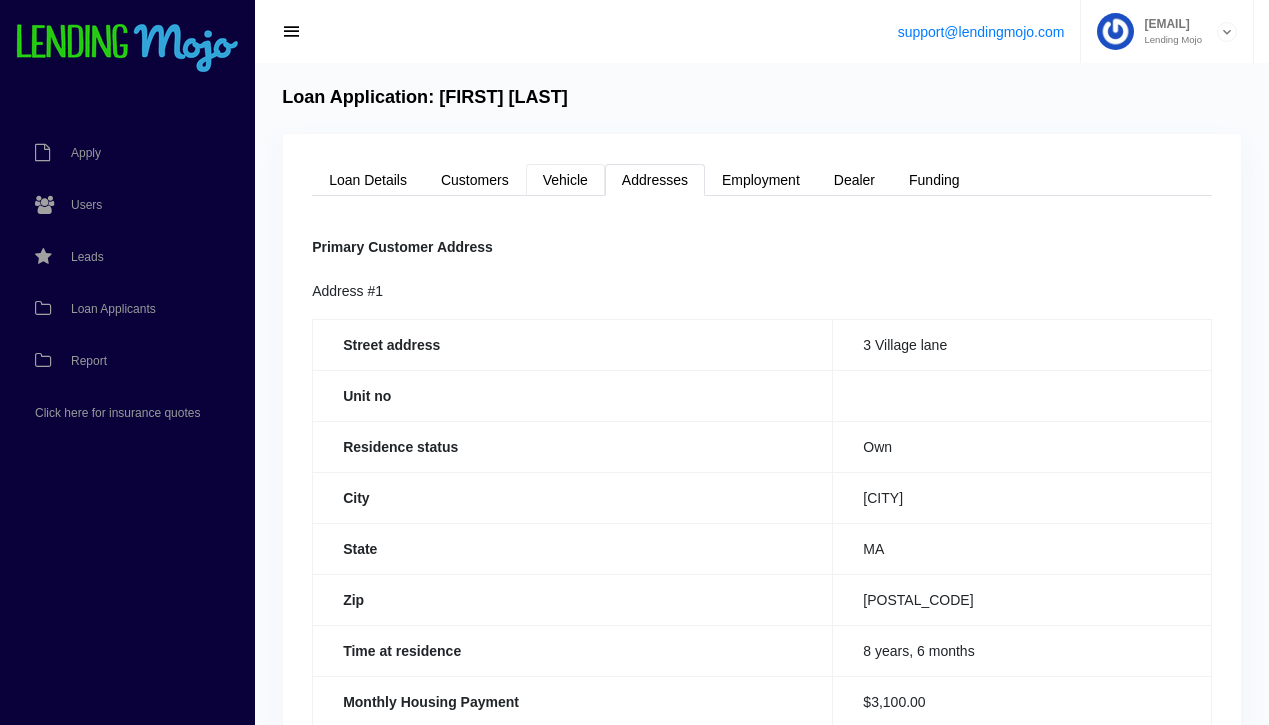 click on "Vehicle" at bounding box center (565, 180) 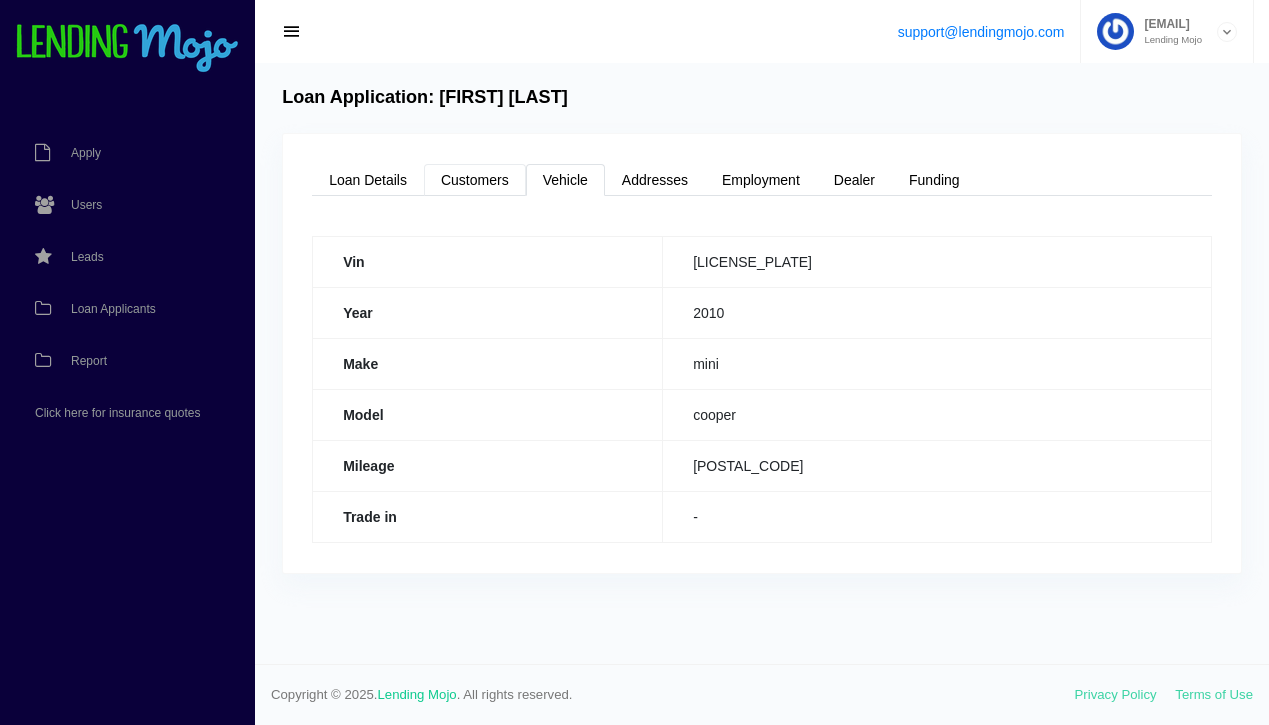 click on "Customers" at bounding box center (475, 180) 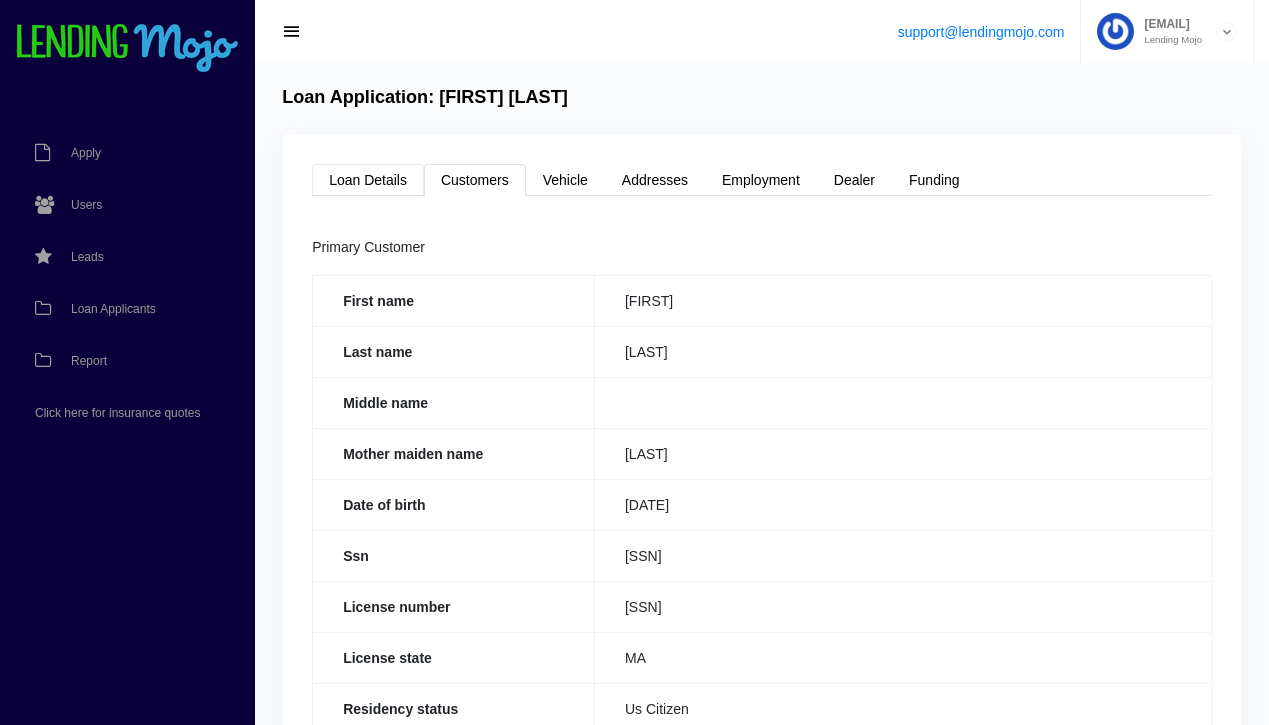 click on "Loan Details" at bounding box center (368, 180) 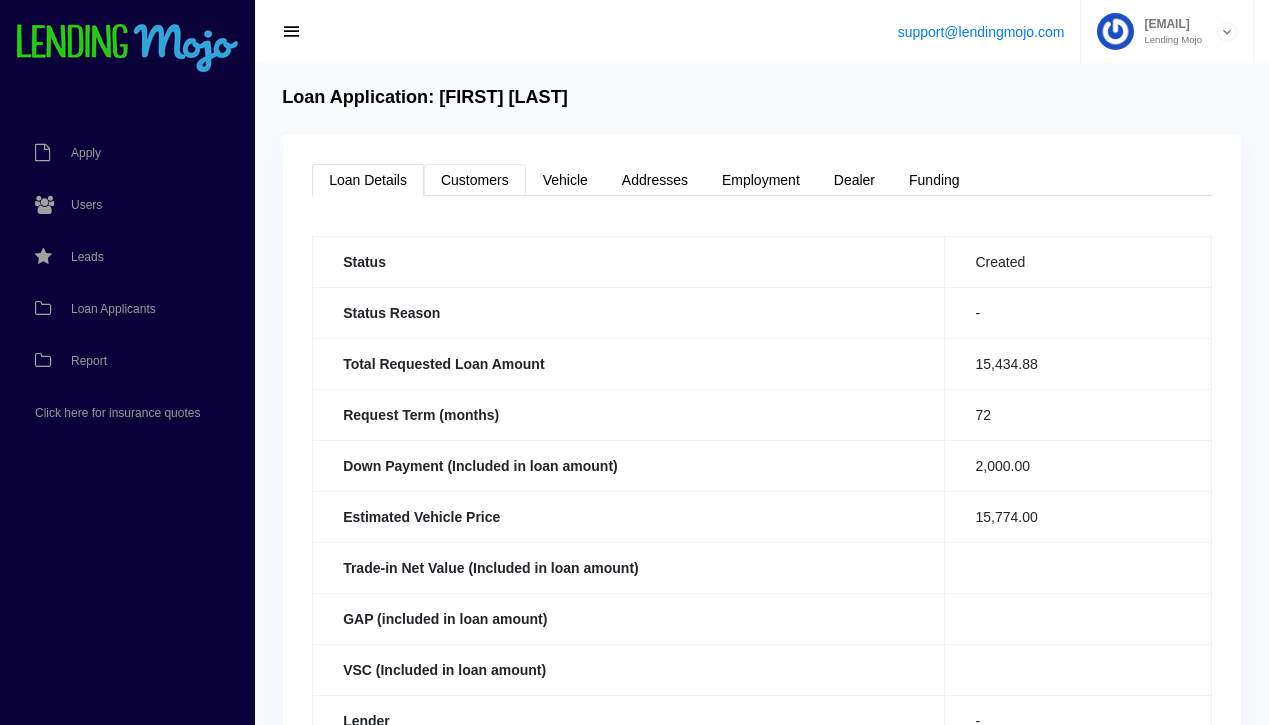 click on "Customers" at bounding box center [475, 180] 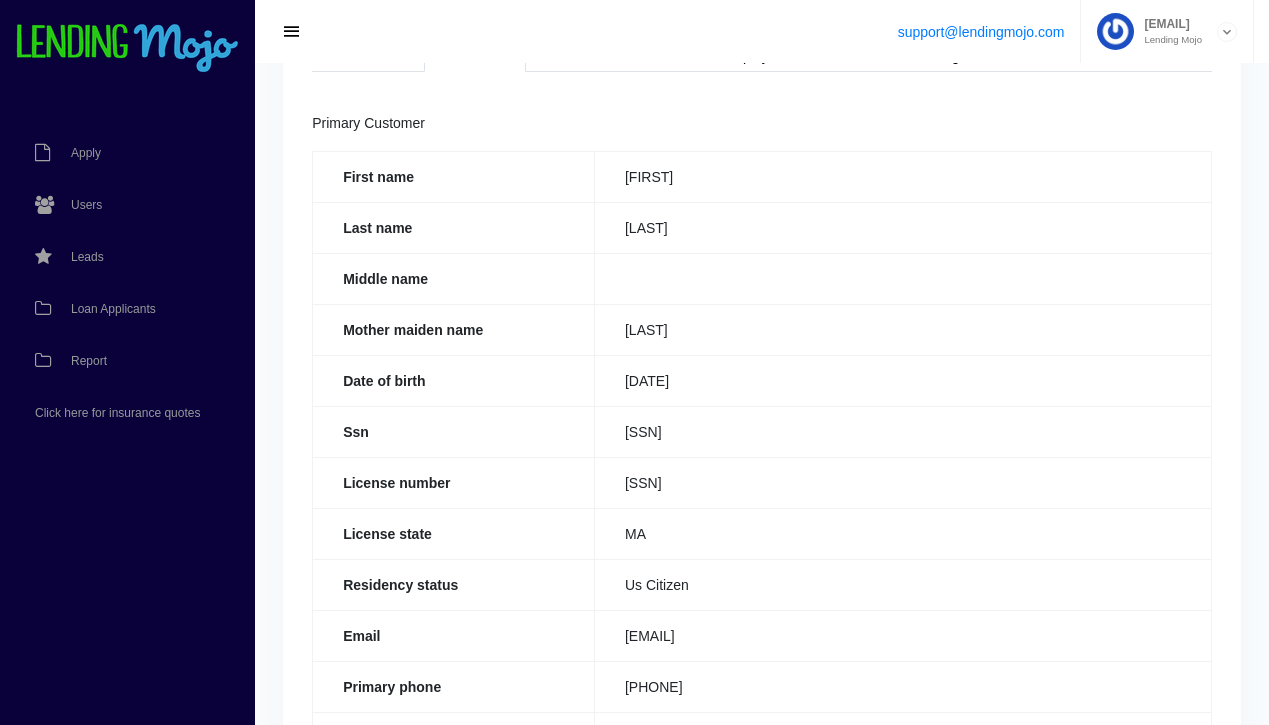scroll, scrollTop: 0, scrollLeft: 0, axis: both 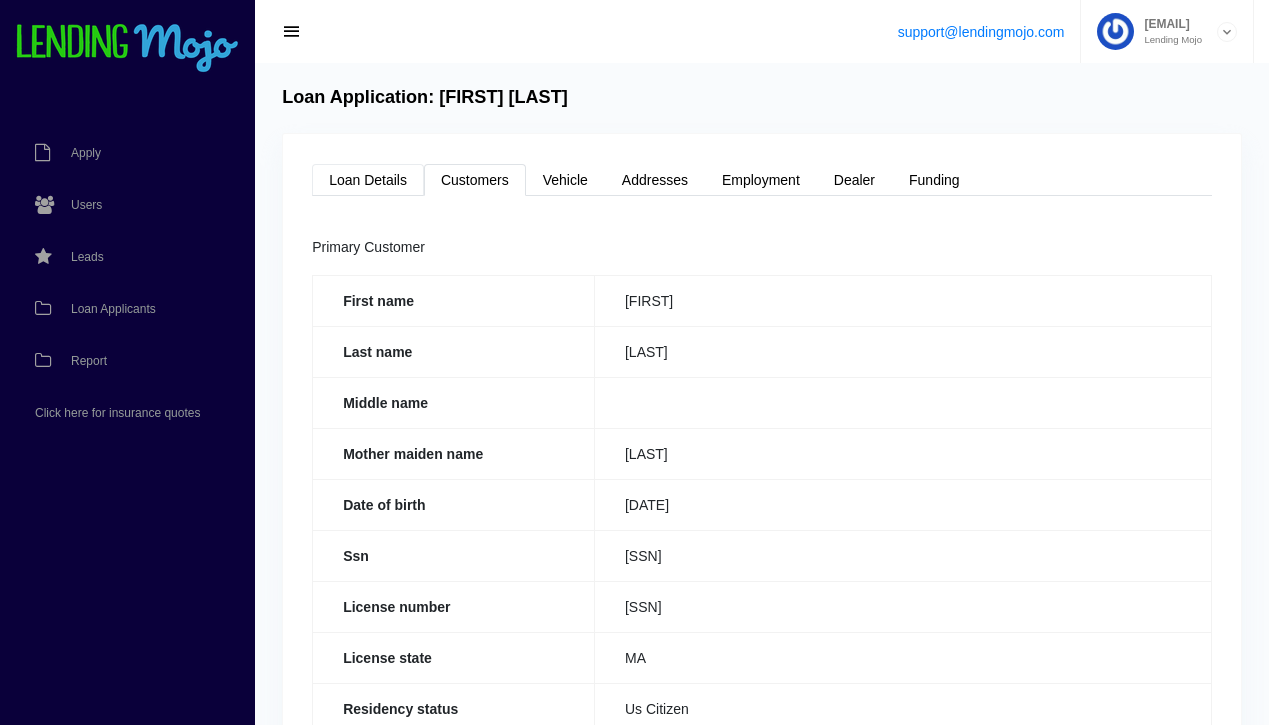 click on "Loan Details" at bounding box center [368, 180] 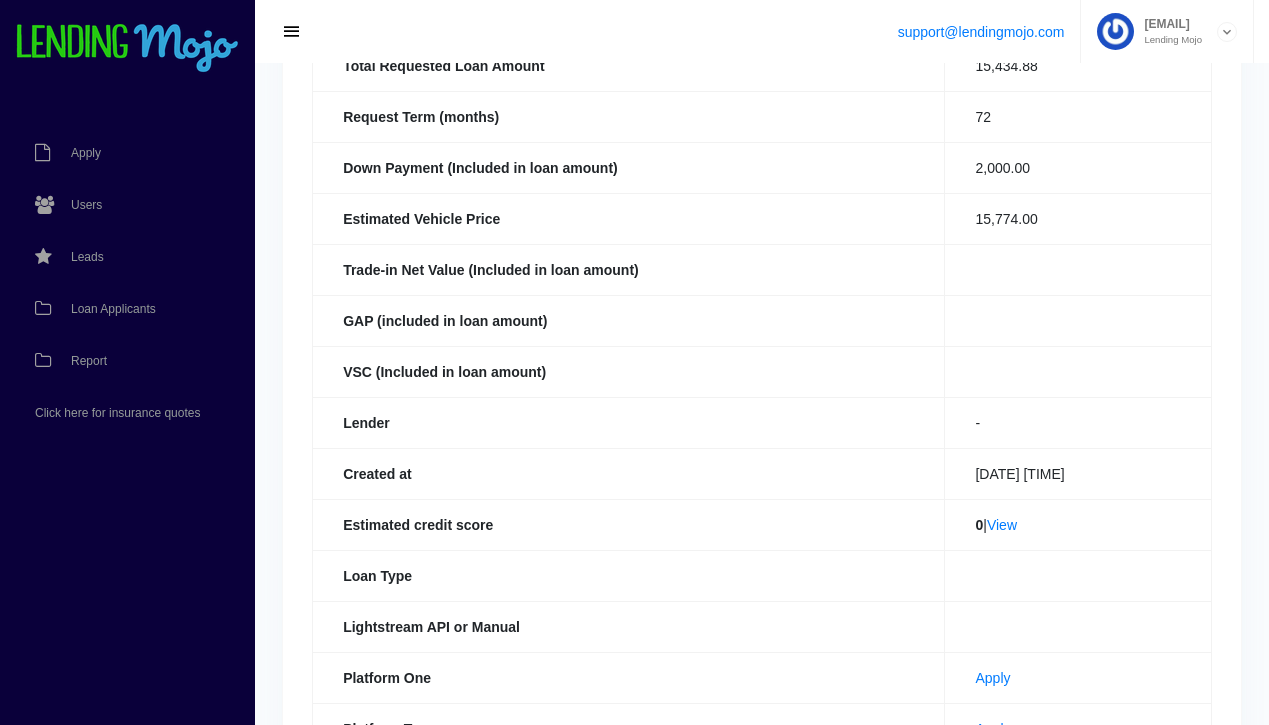 scroll, scrollTop: 0, scrollLeft: 0, axis: both 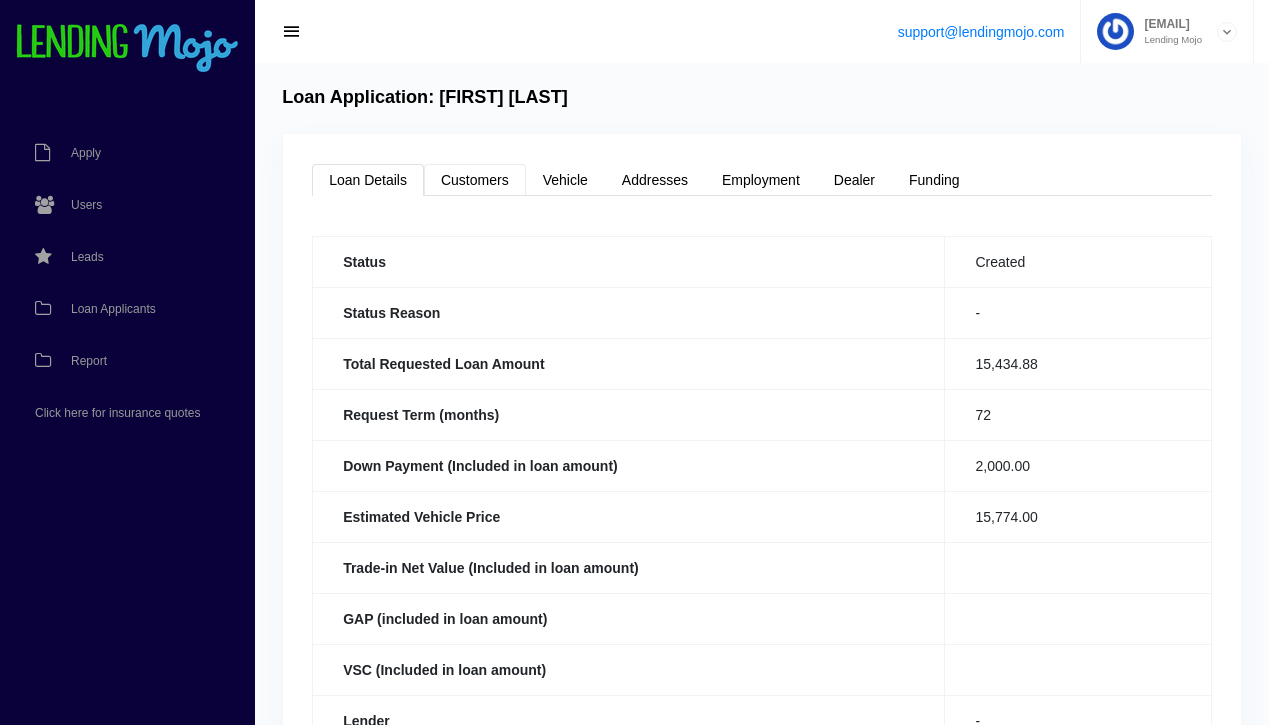 click on "Customers" at bounding box center (475, 180) 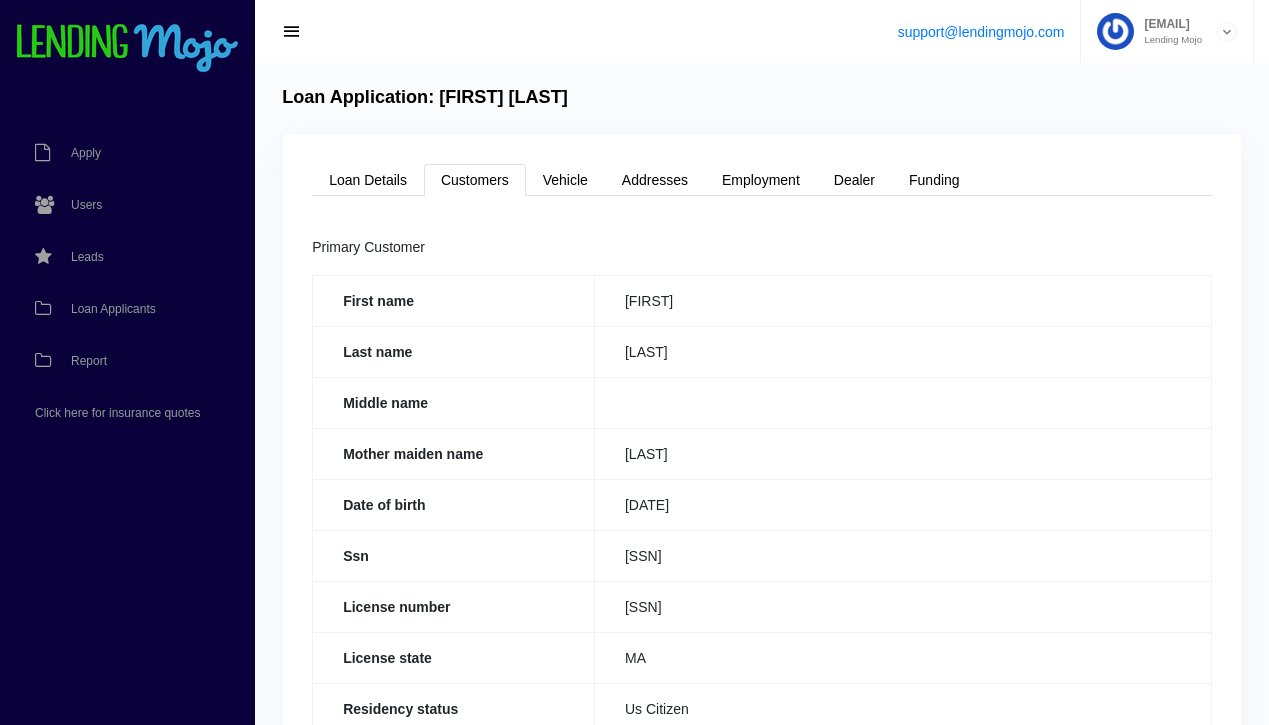 click on "[SSN]" at bounding box center (902, 555) 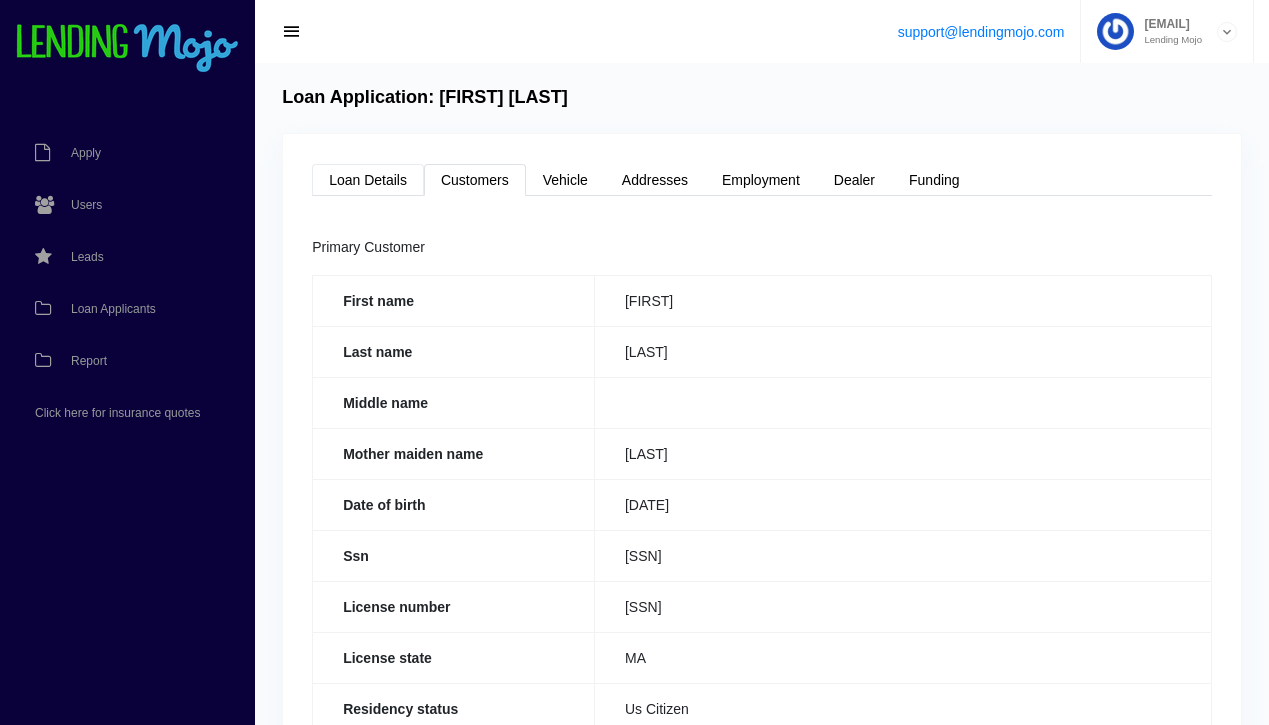 click on "Loan Details" at bounding box center (368, 180) 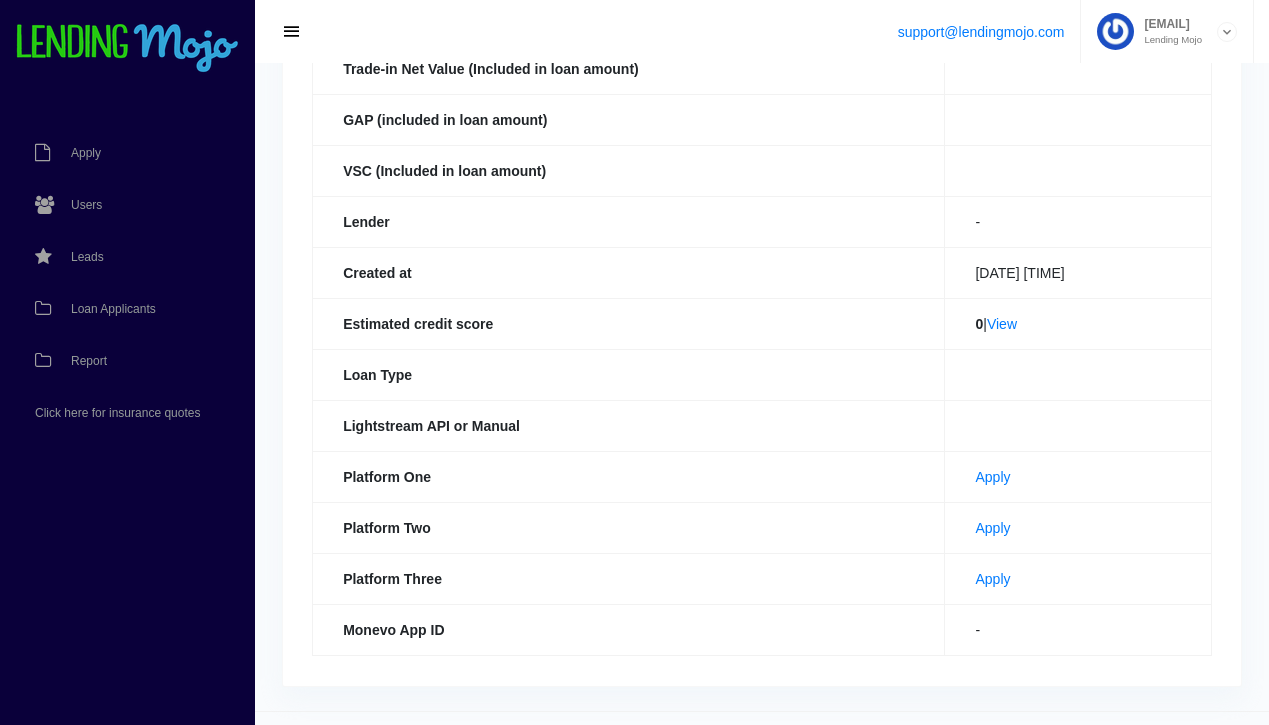 scroll, scrollTop: 506, scrollLeft: 0, axis: vertical 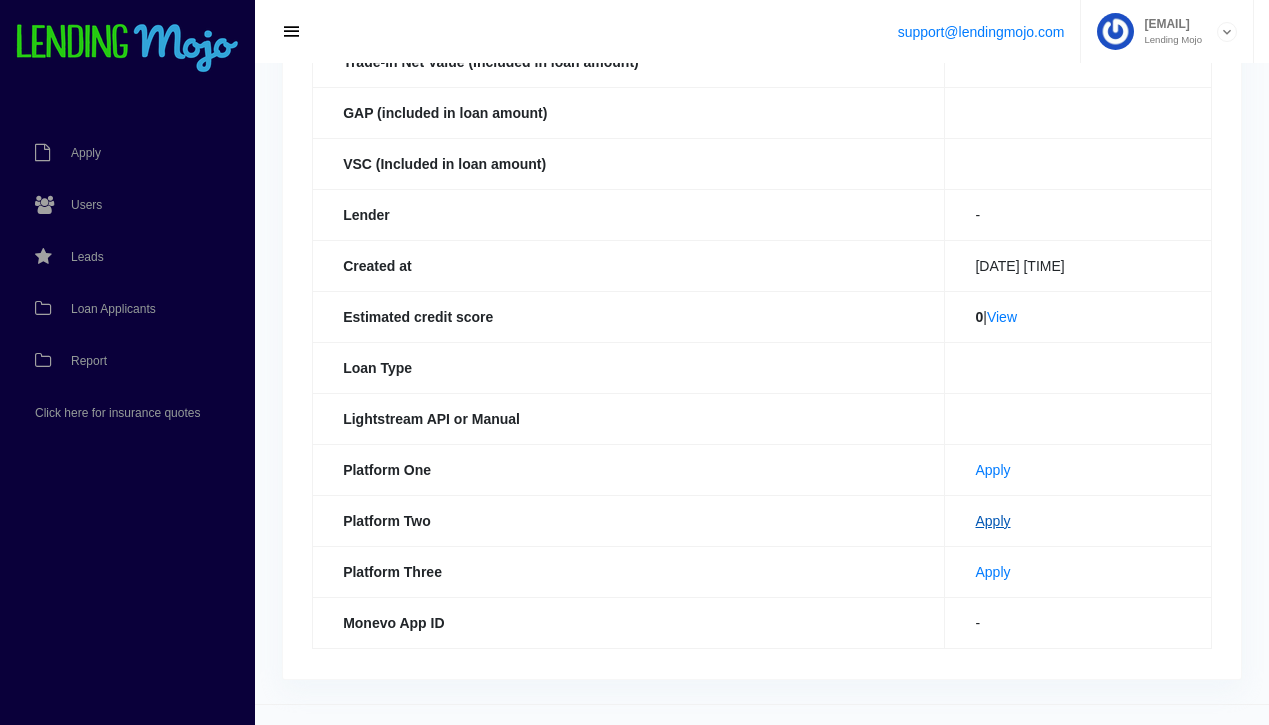 click on "Apply" at bounding box center [992, 521] 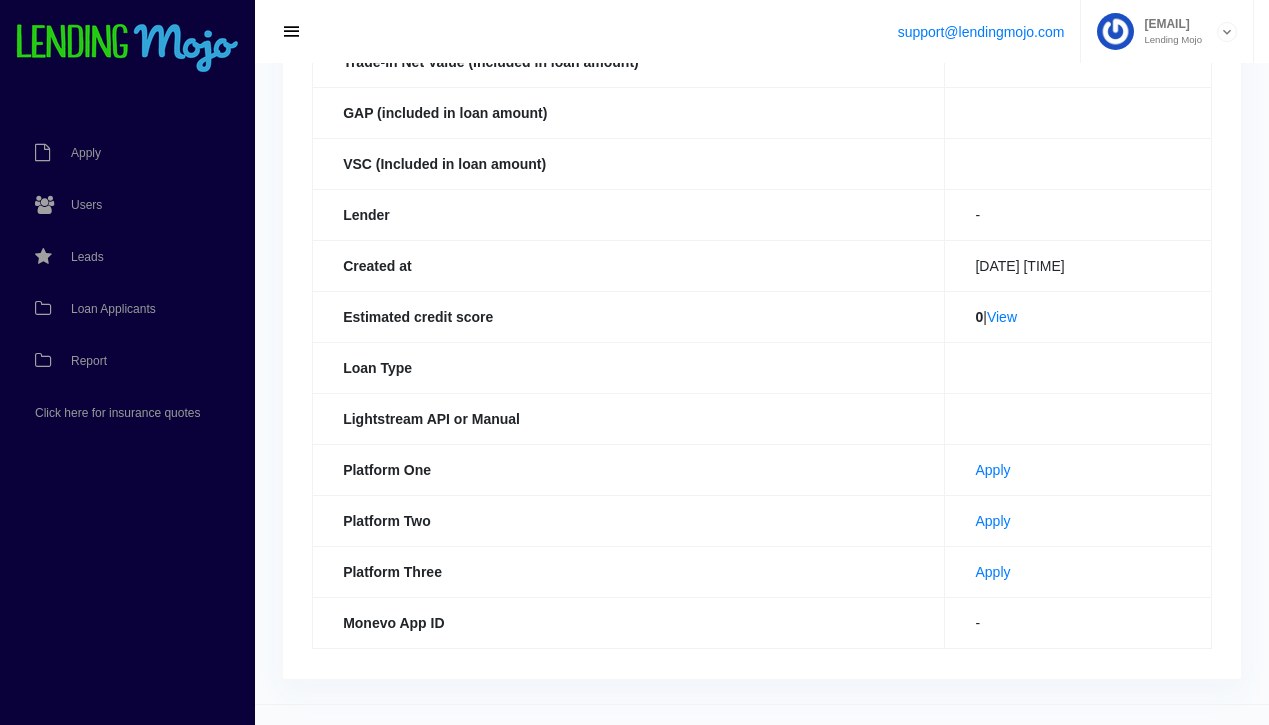 scroll, scrollTop: 0, scrollLeft: 0, axis: both 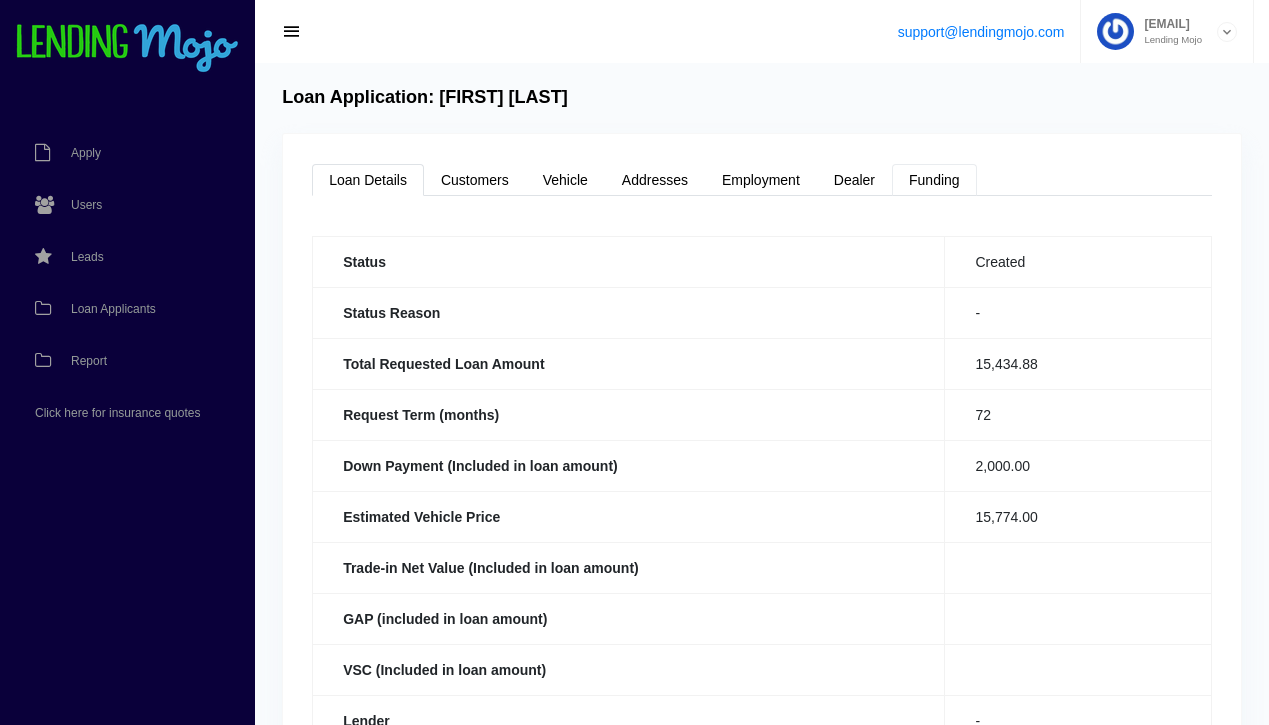 click on "Funding" at bounding box center (934, 180) 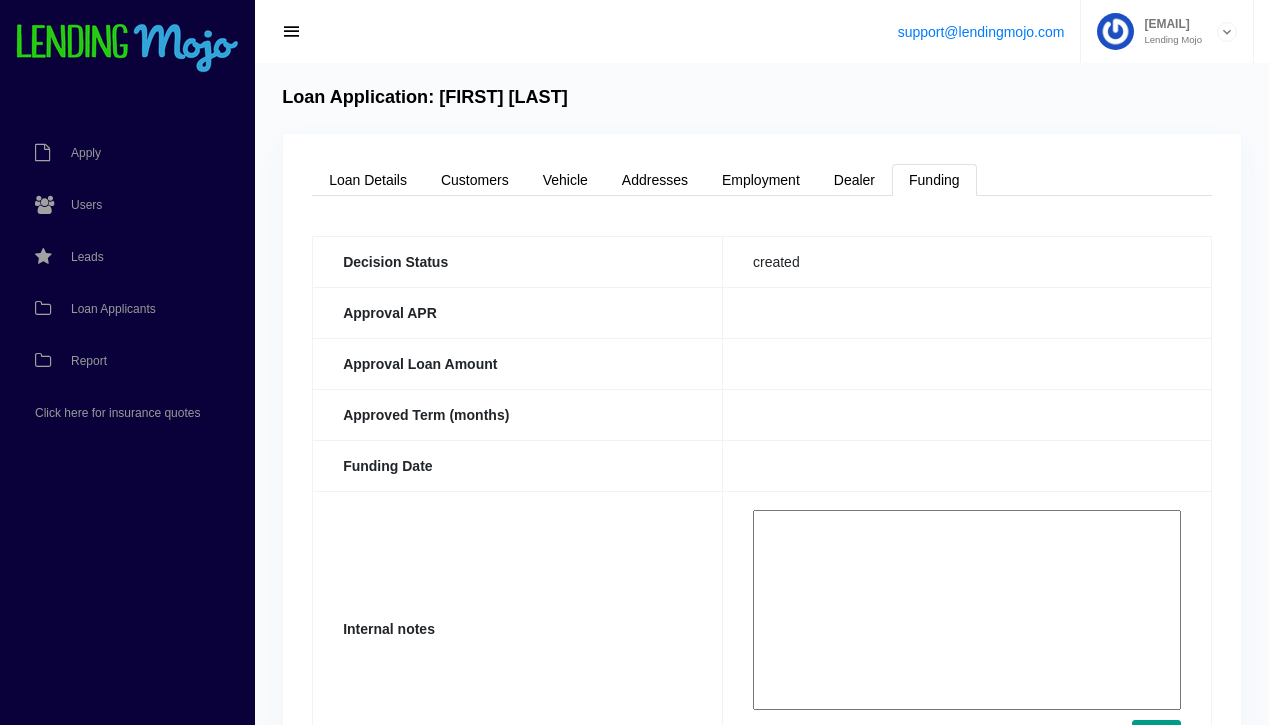 click at bounding box center [967, 610] 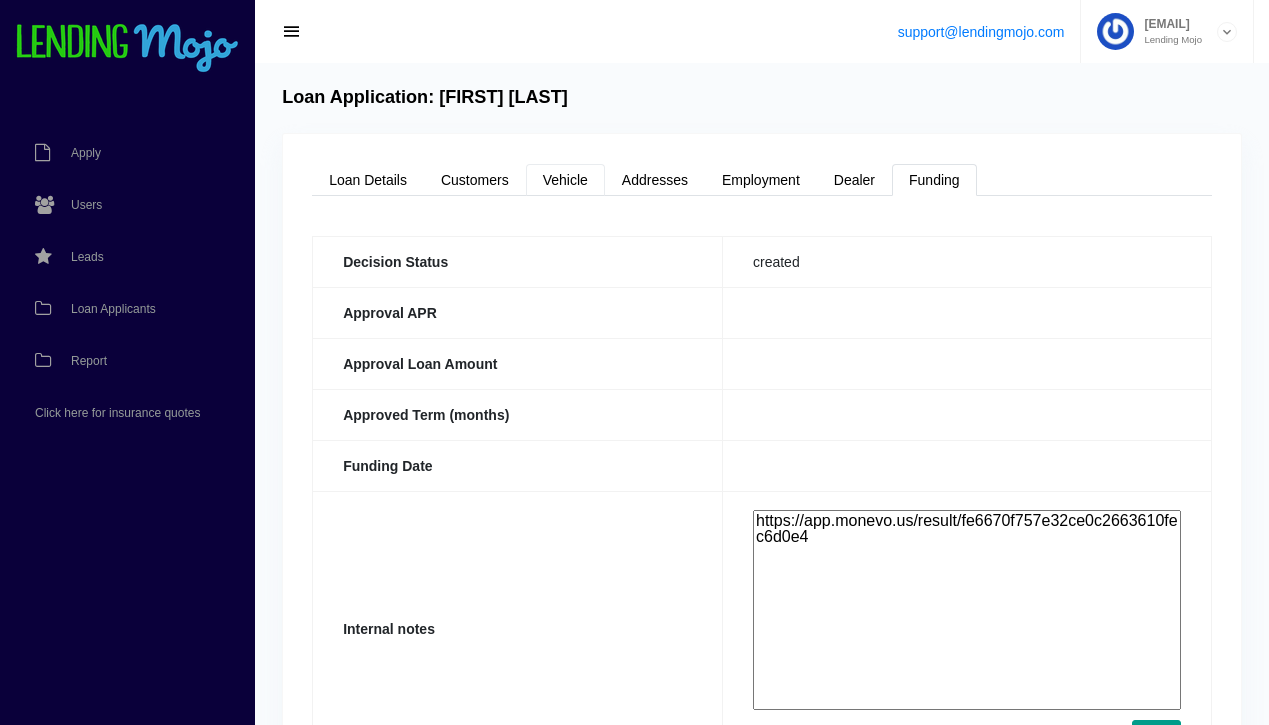 type on "https://app.monevo.us/result/fe6670f757e32ce0c2663610fec6d0e4" 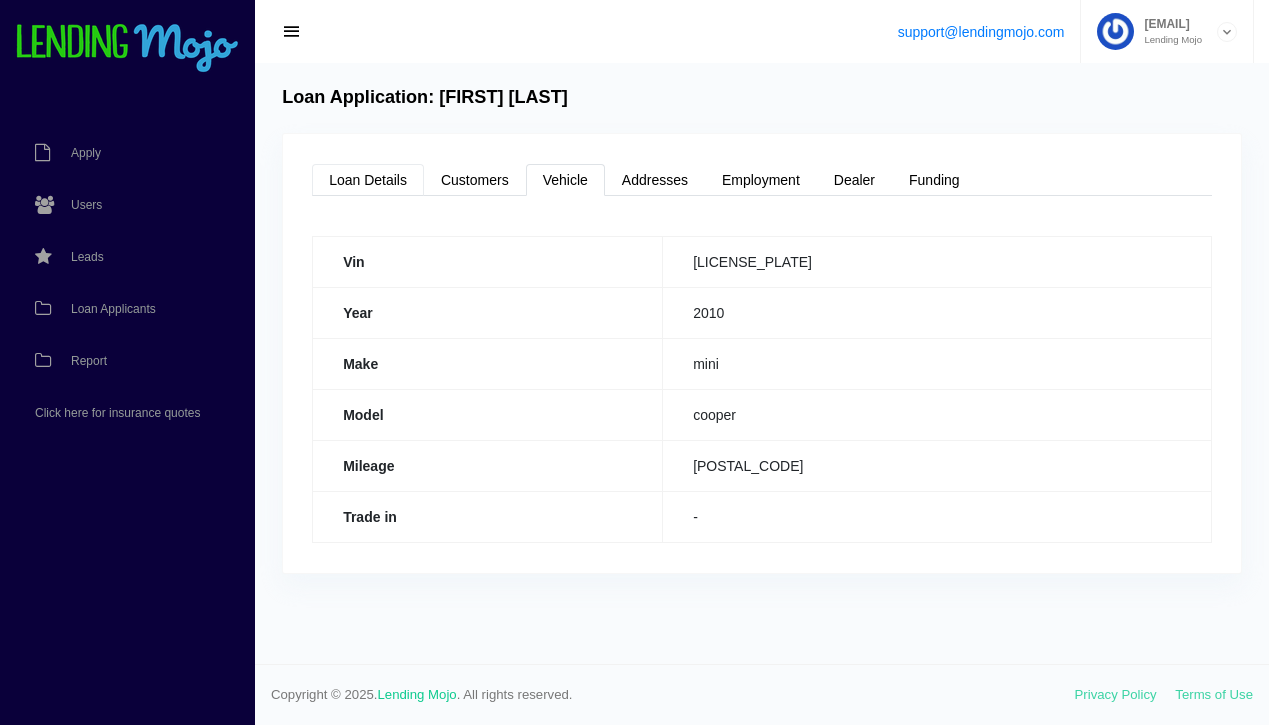 click on "Loan Details" at bounding box center (368, 180) 